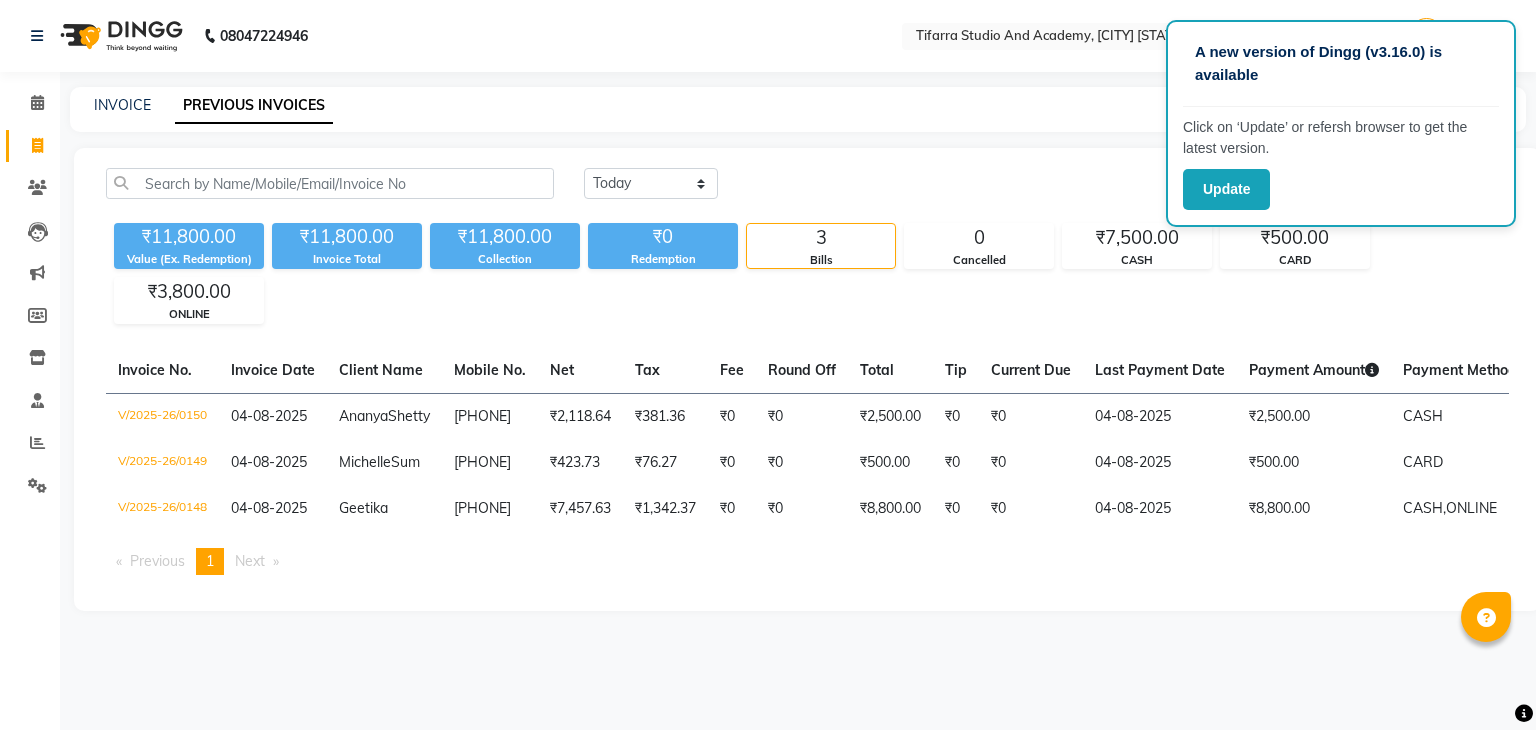 scroll, scrollTop: 0, scrollLeft: 0, axis: both 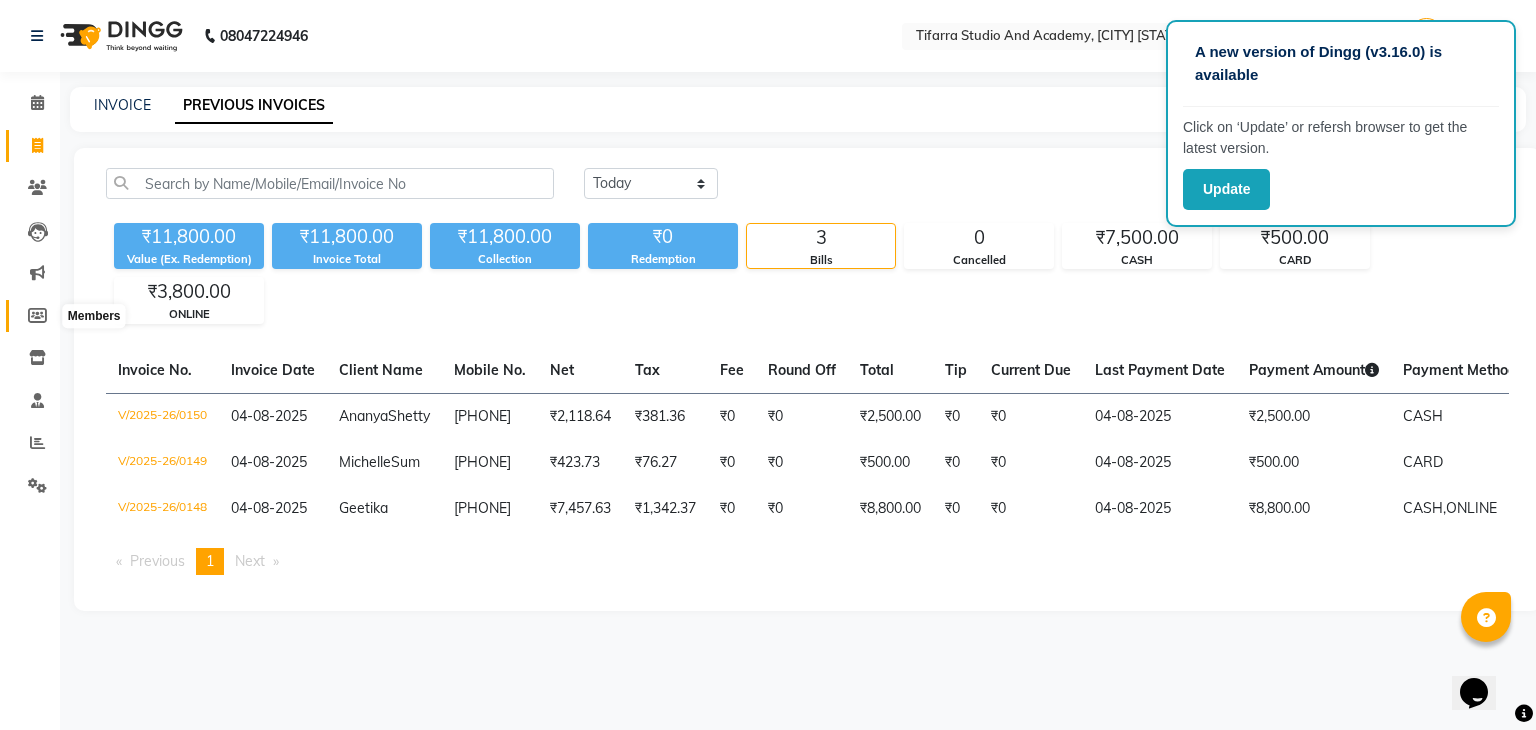click 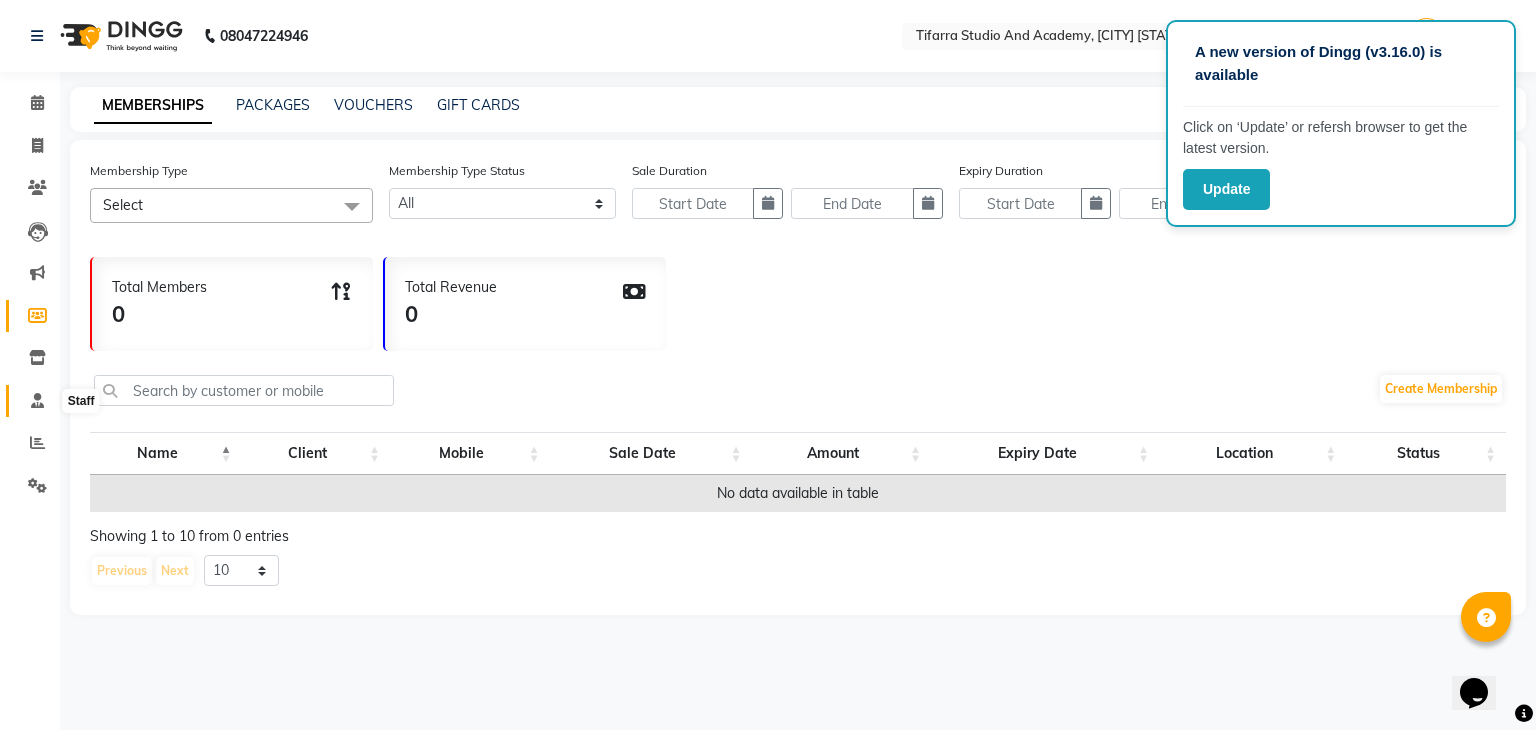 click 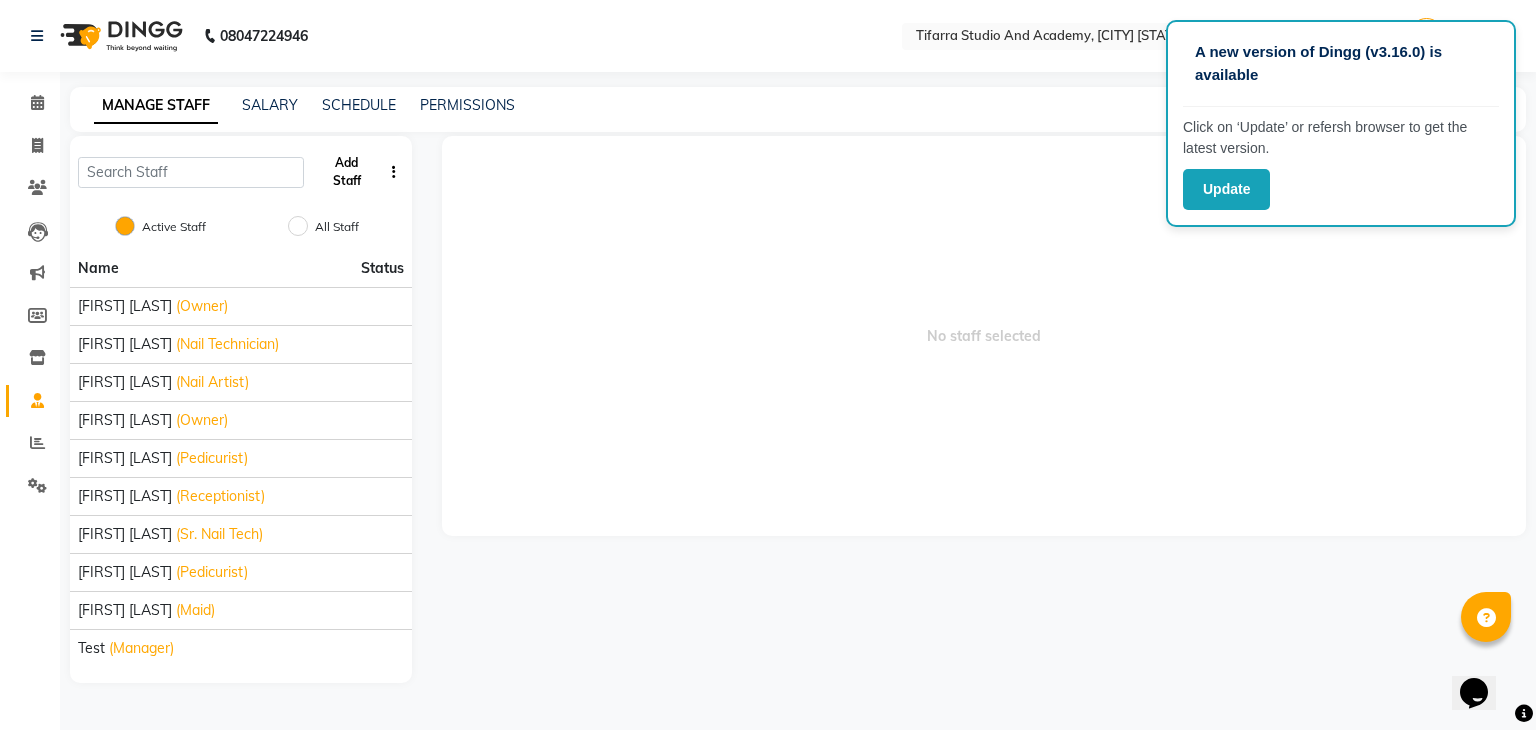 click on "Add Staff" 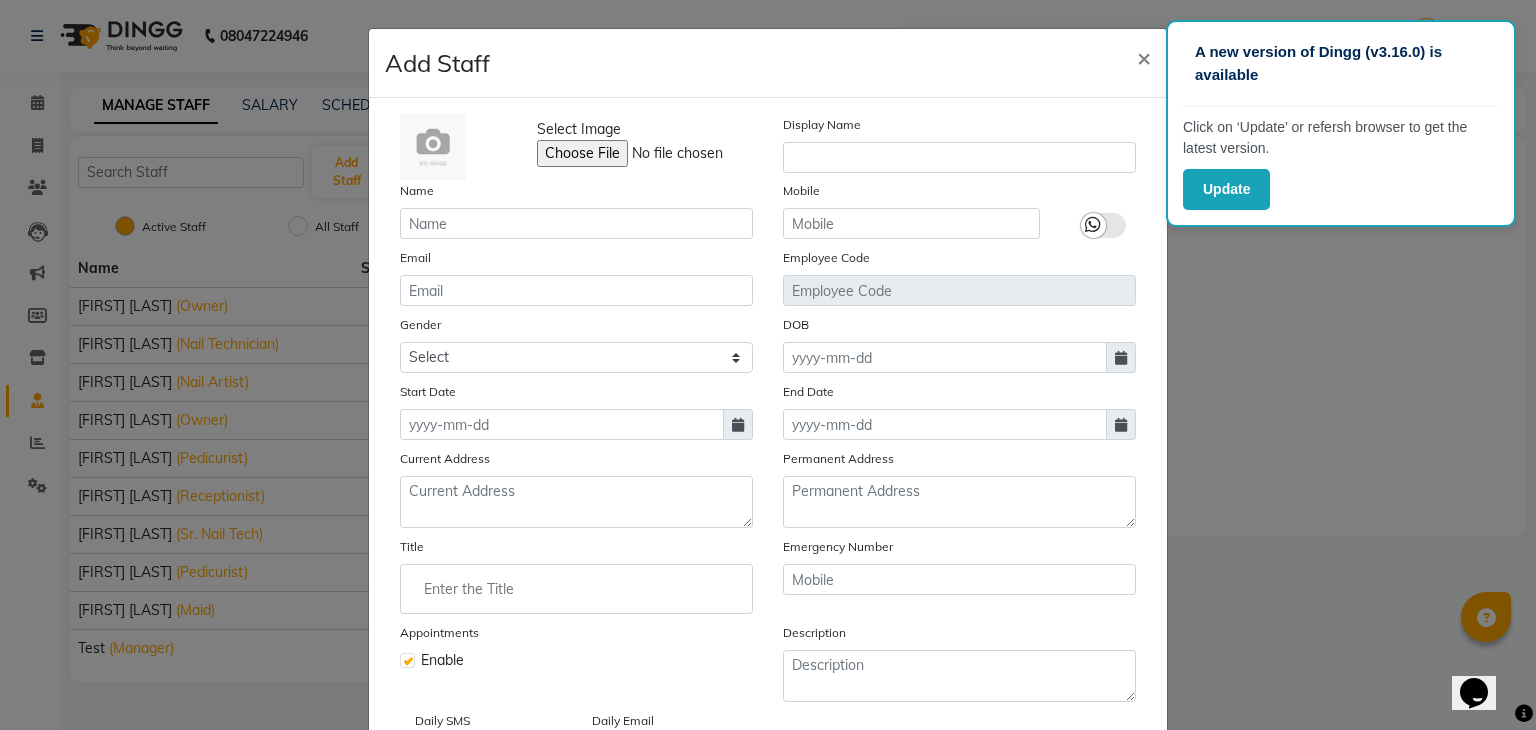 type 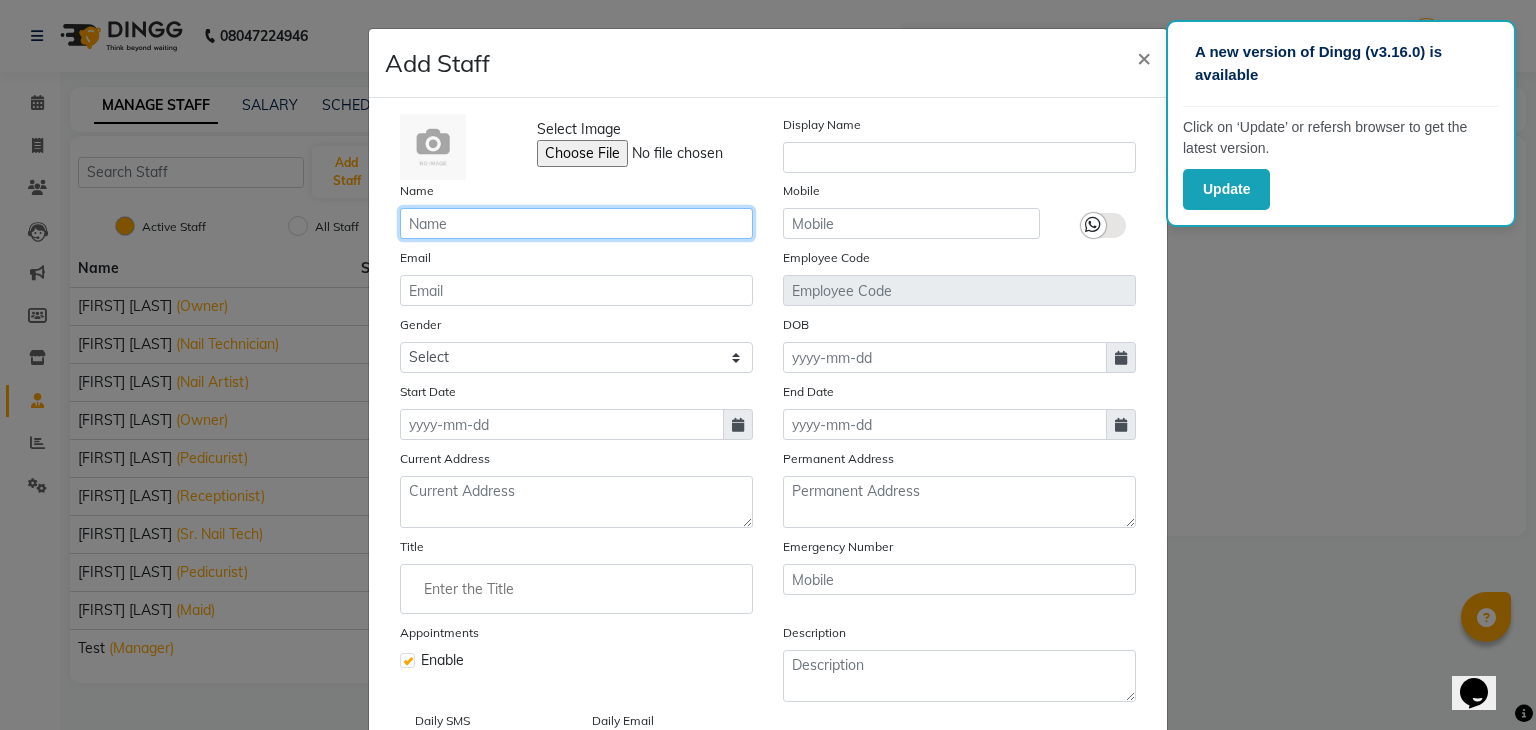 click 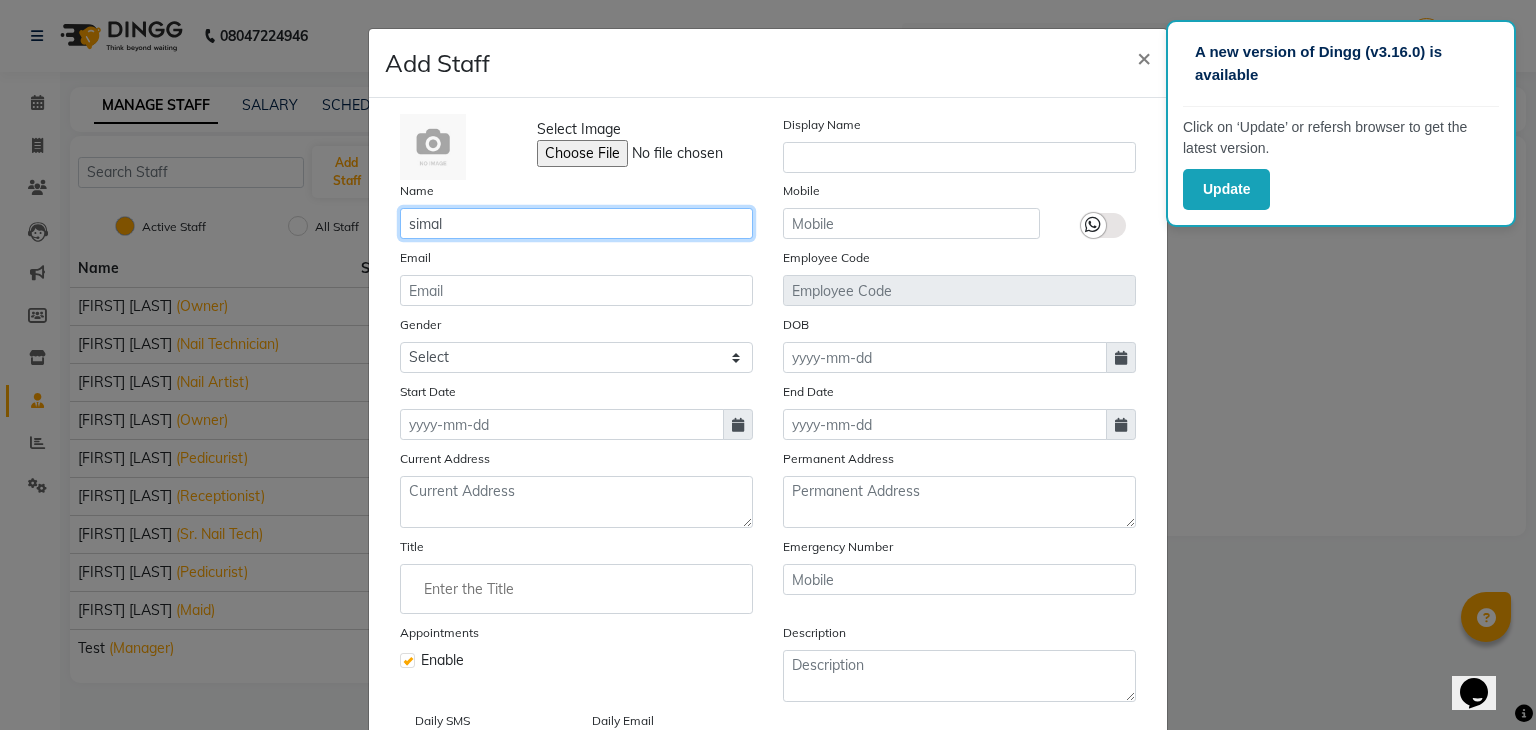 click on "simal" 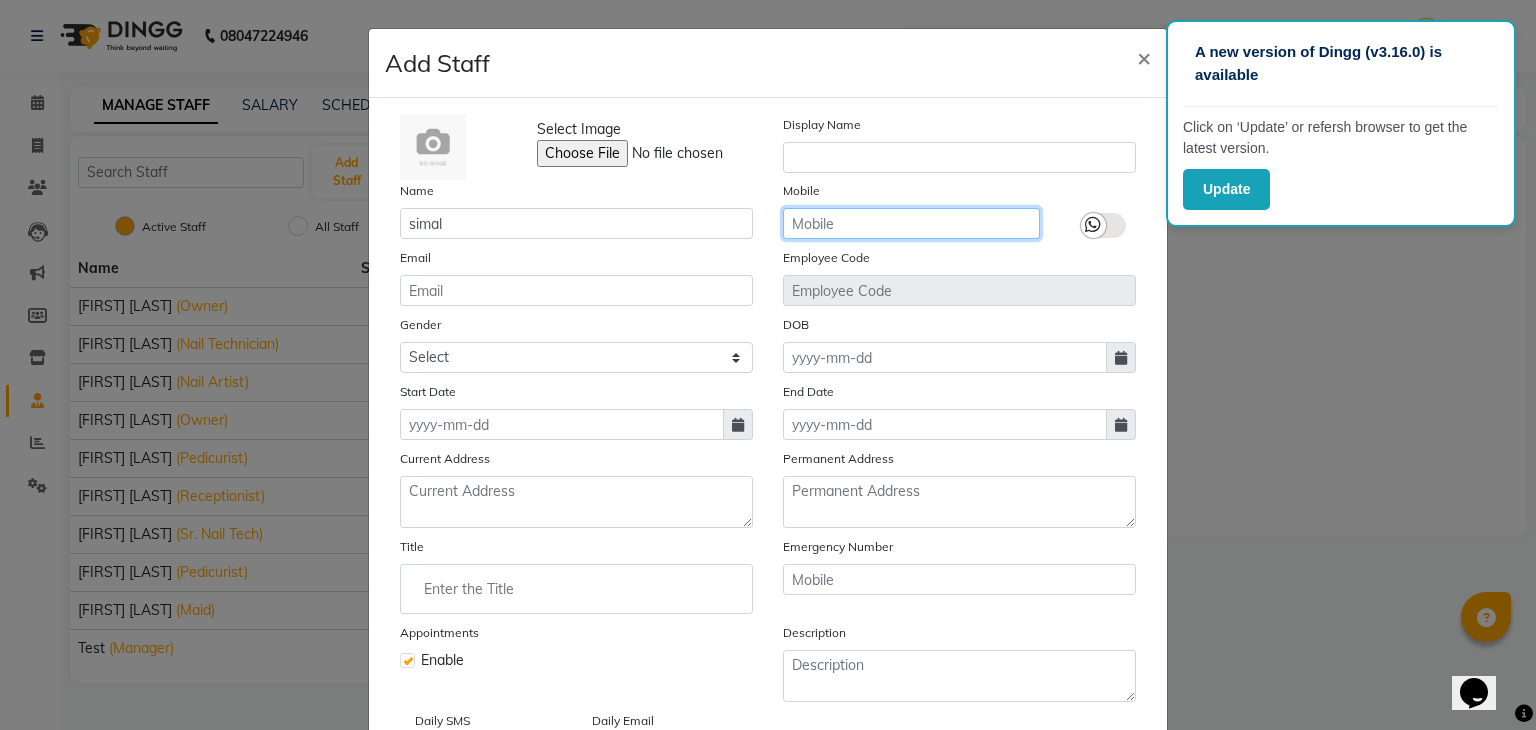 click 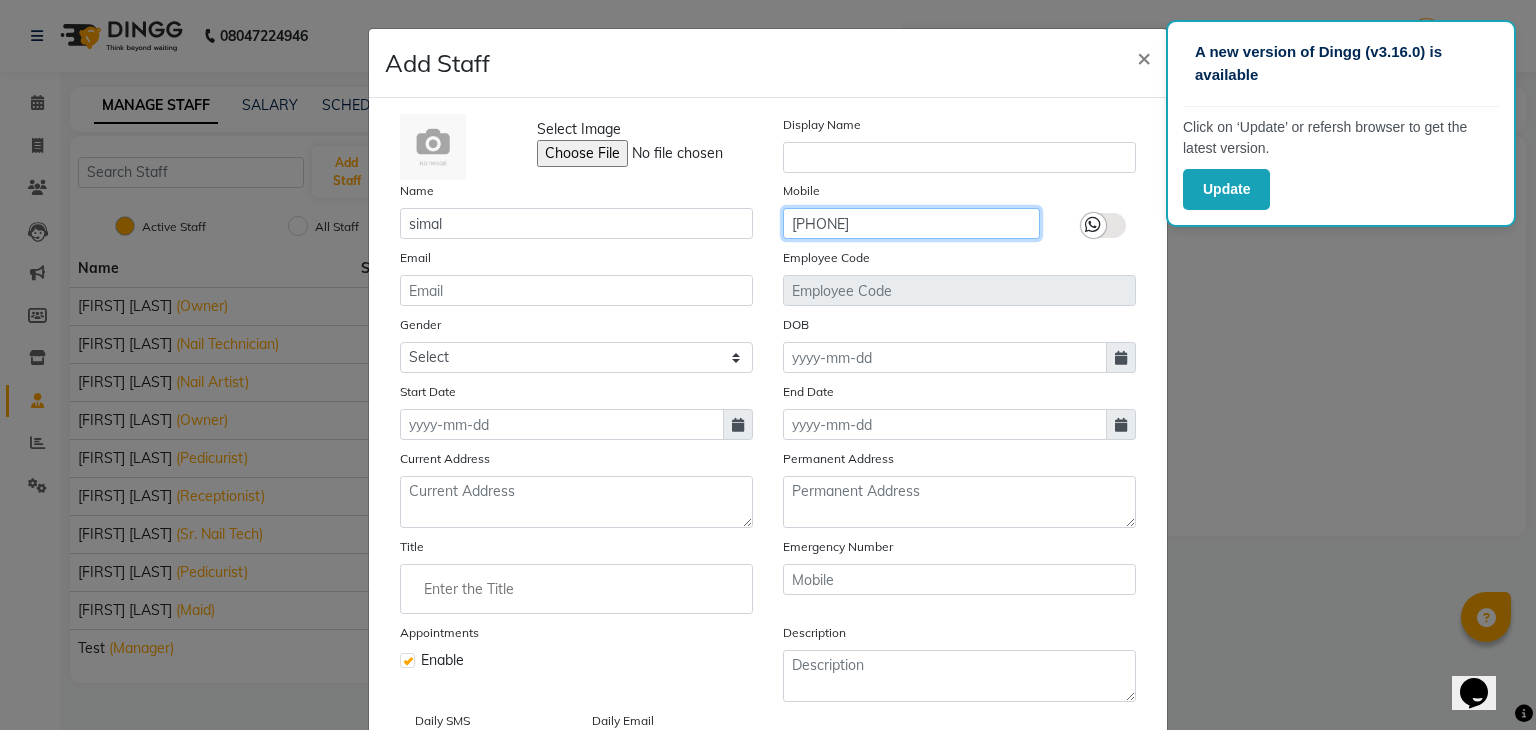 type on "7559215847" 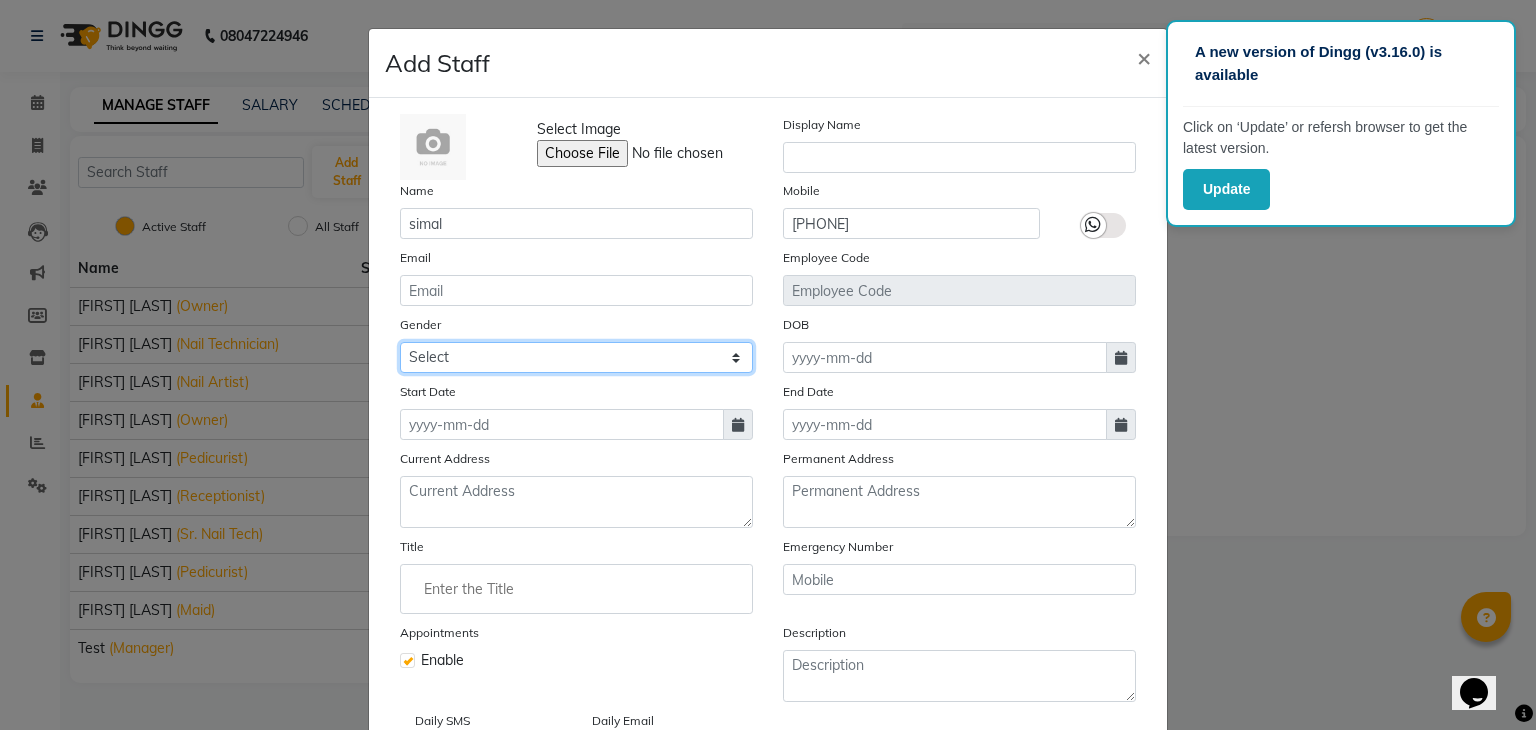 click on "Select Male Female Other Prefer Not To Say" 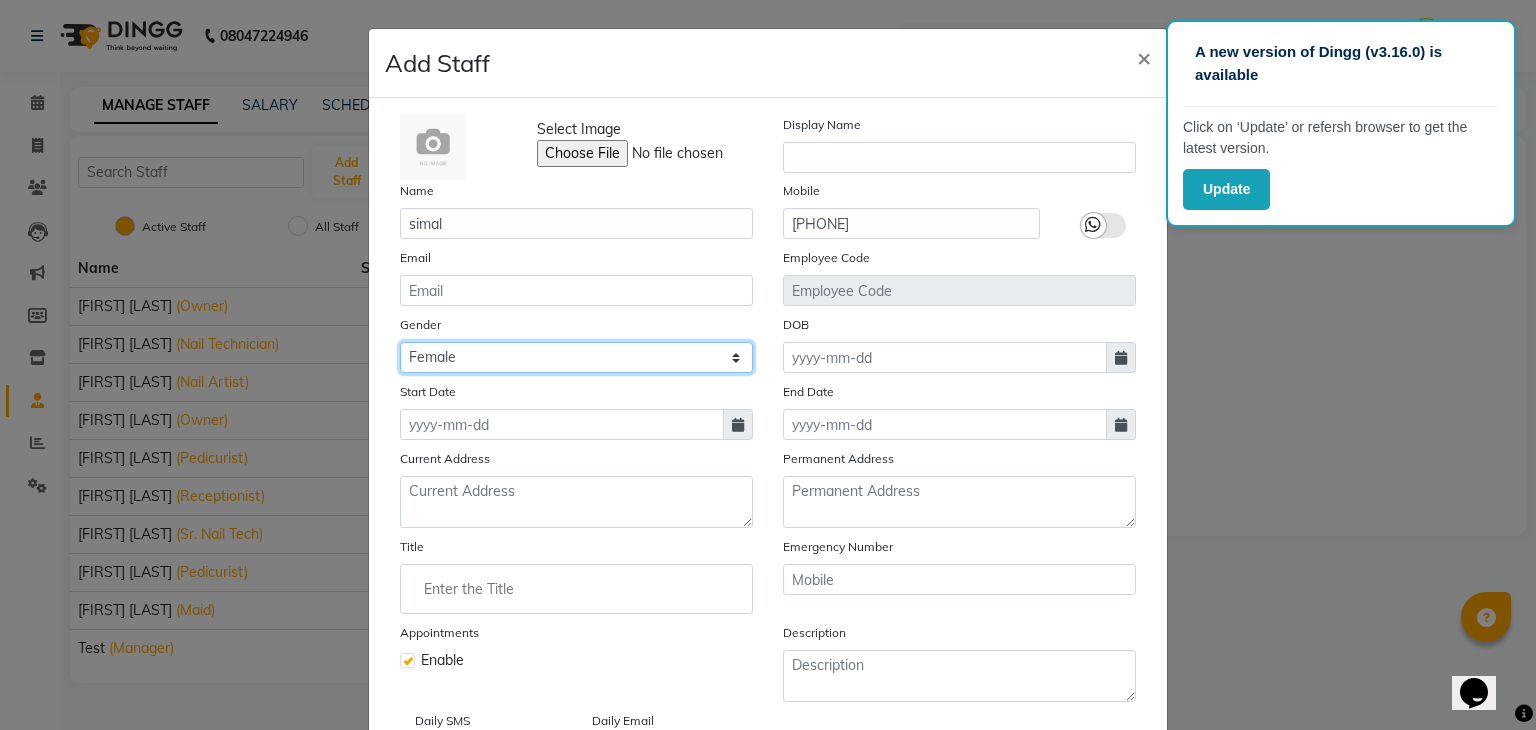 click on "Select Male Female Other Prefer Not To Say" 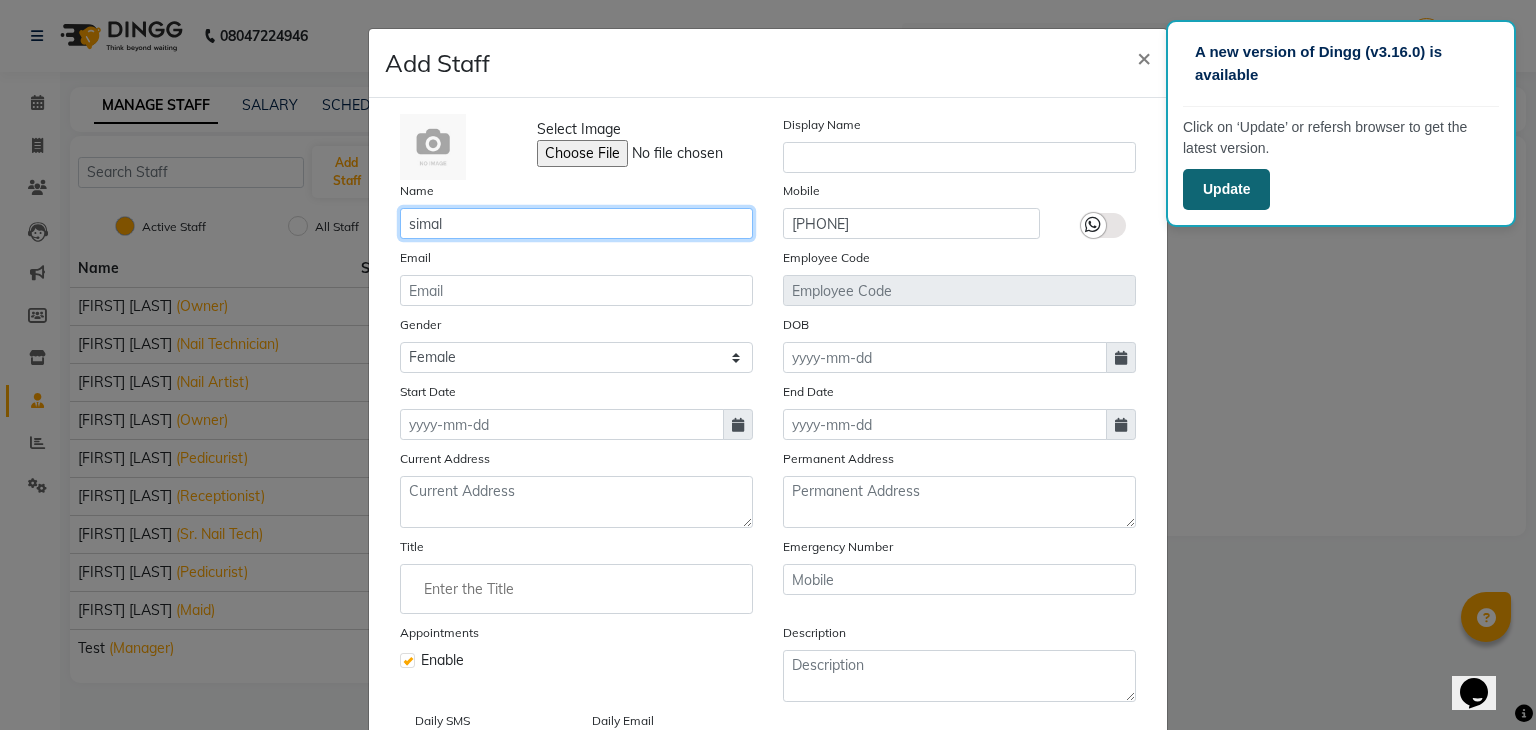 click on "simal" 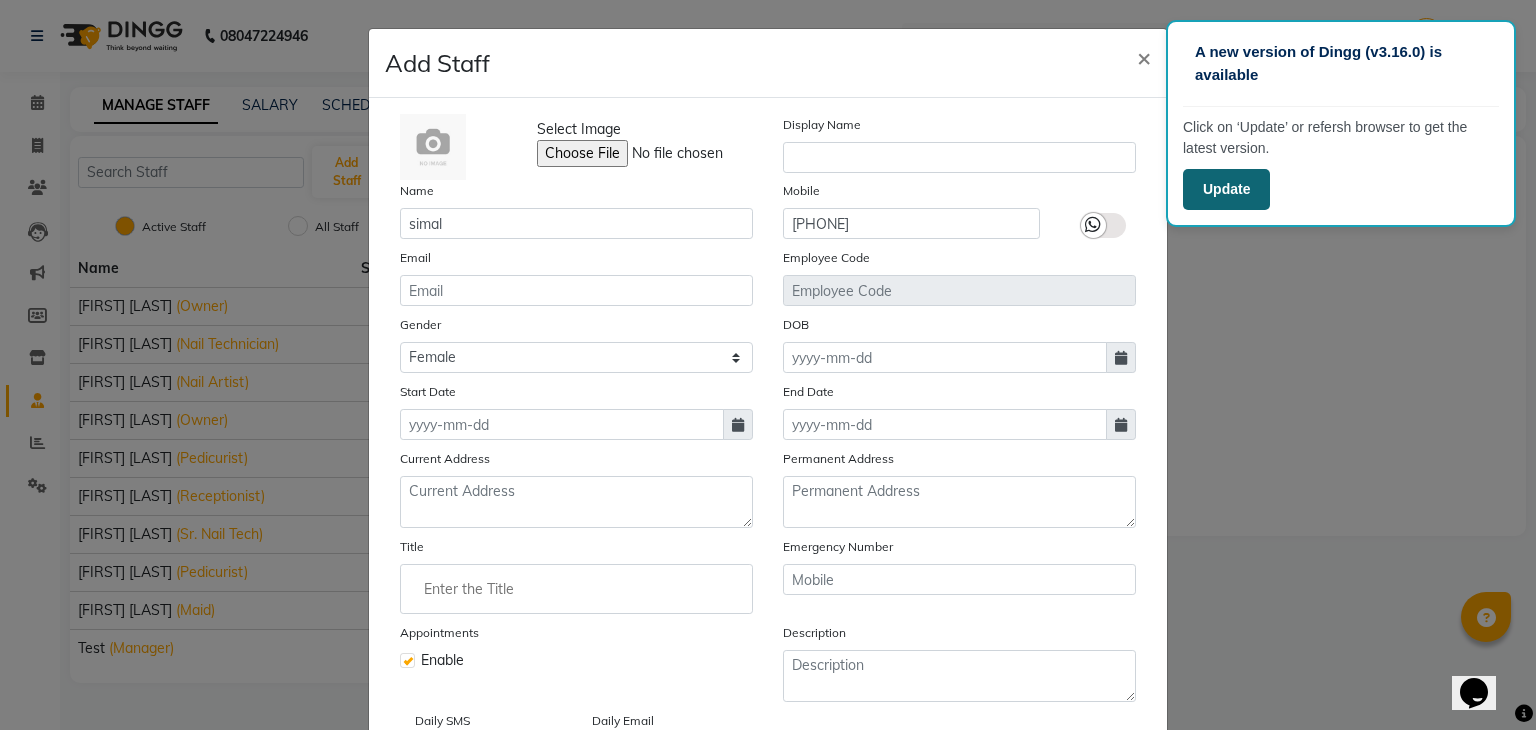 click on "Select Image  Display Name Name simal Mobile 7559215847 Email Employee Code Gender Select Male Female Other Prefer Not To Say DOB Start Date End Date Current Address Permanent Address Title Emergency Number Appointments Enable Description Daily SMS Daily Email" 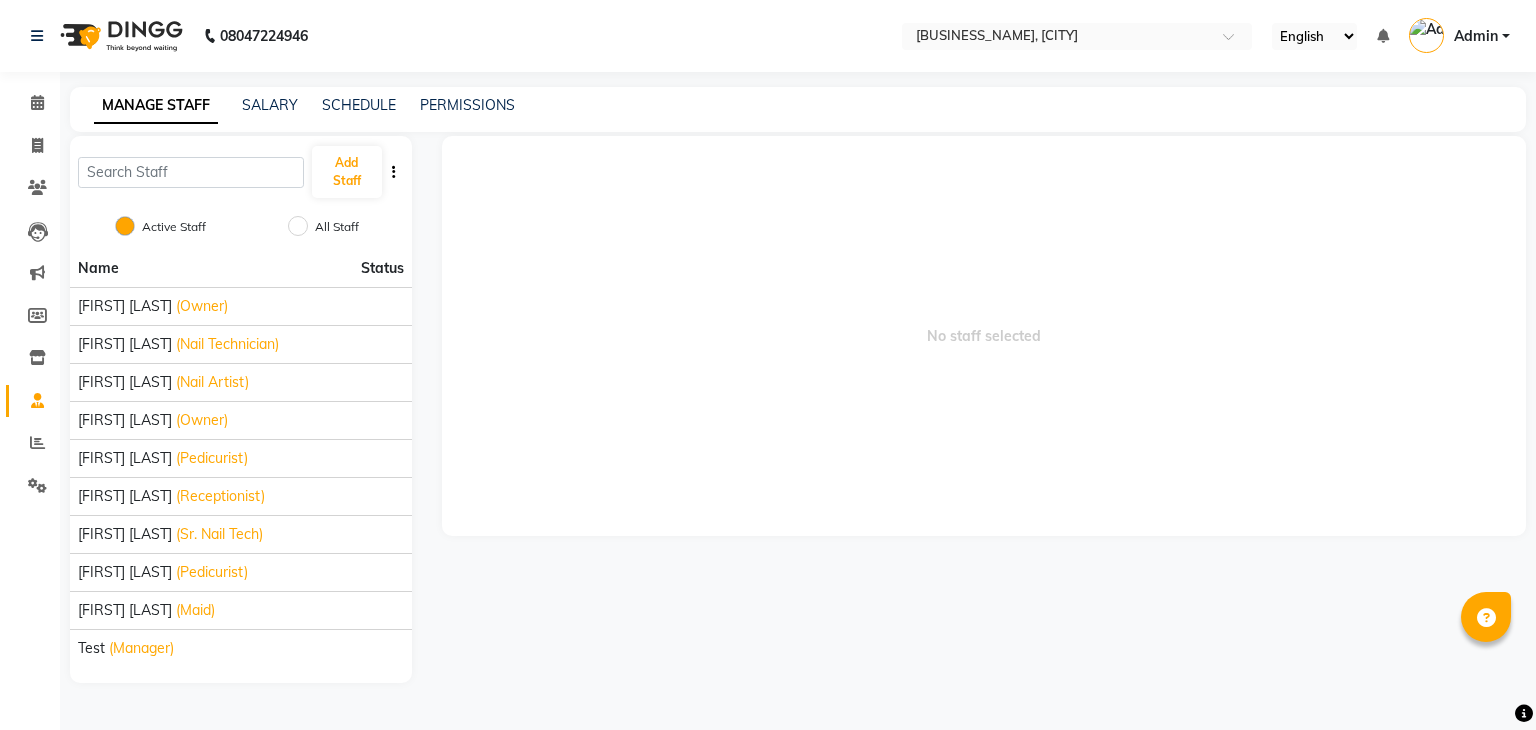 scroll, scrollTop: 0, scrollLeft: 0, axis: both 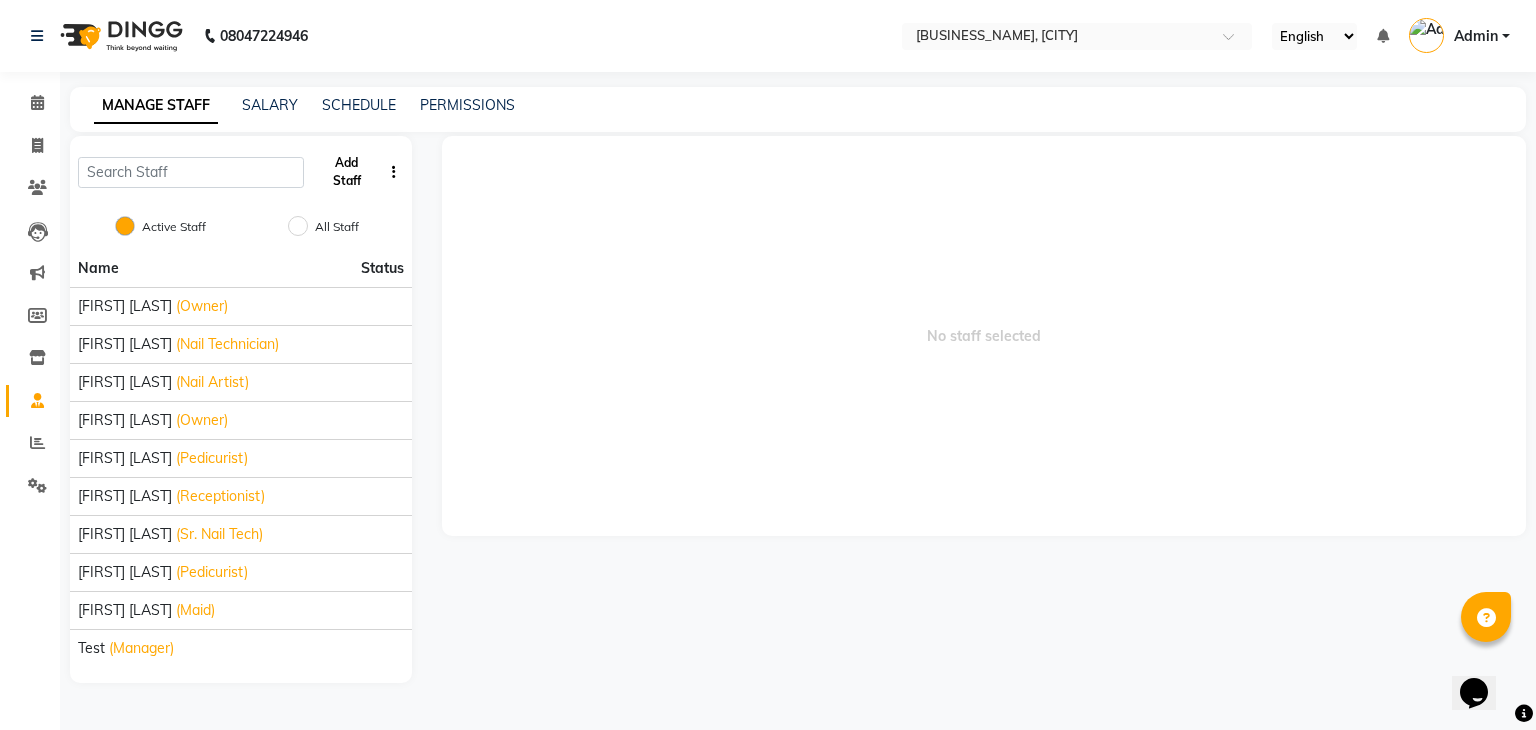 click on "Add Staff" 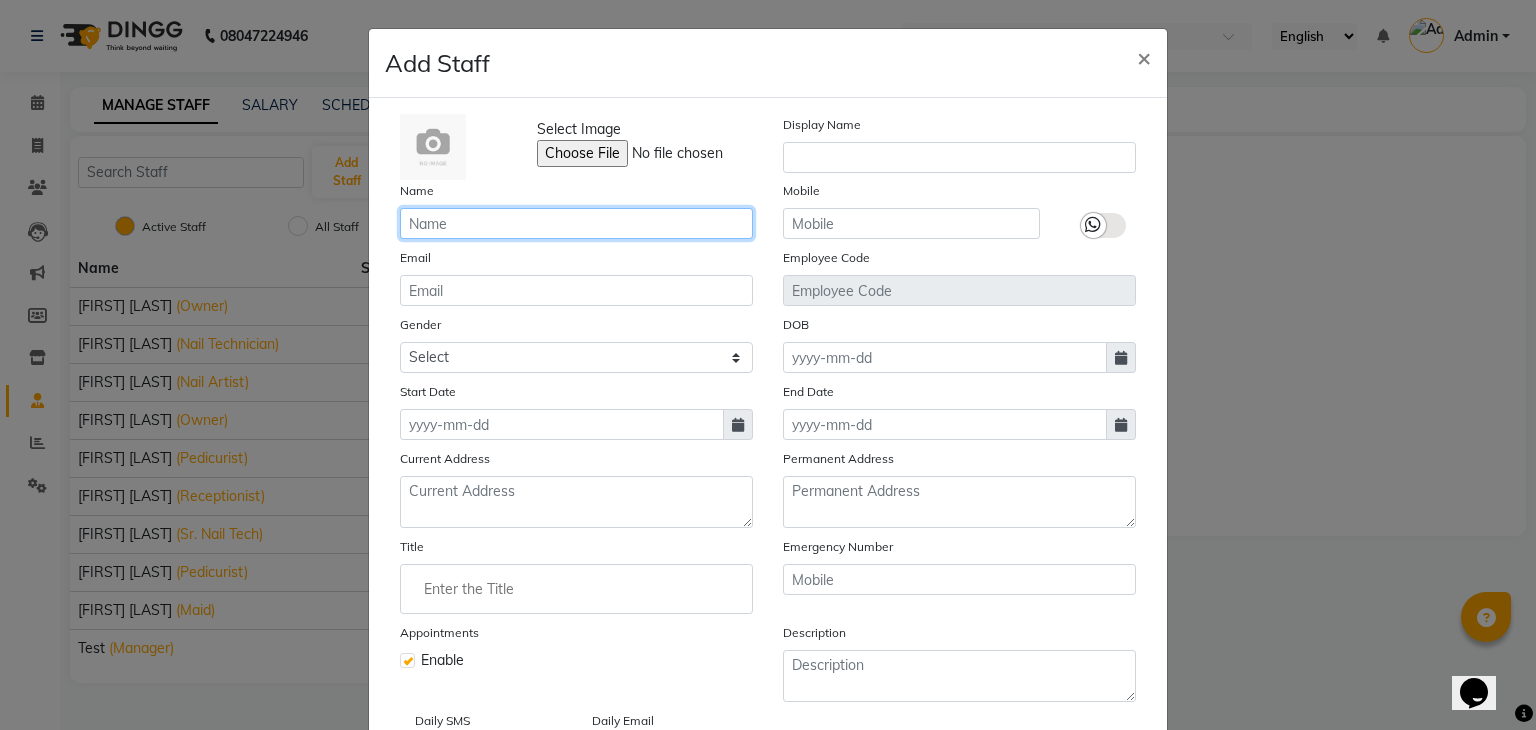 click 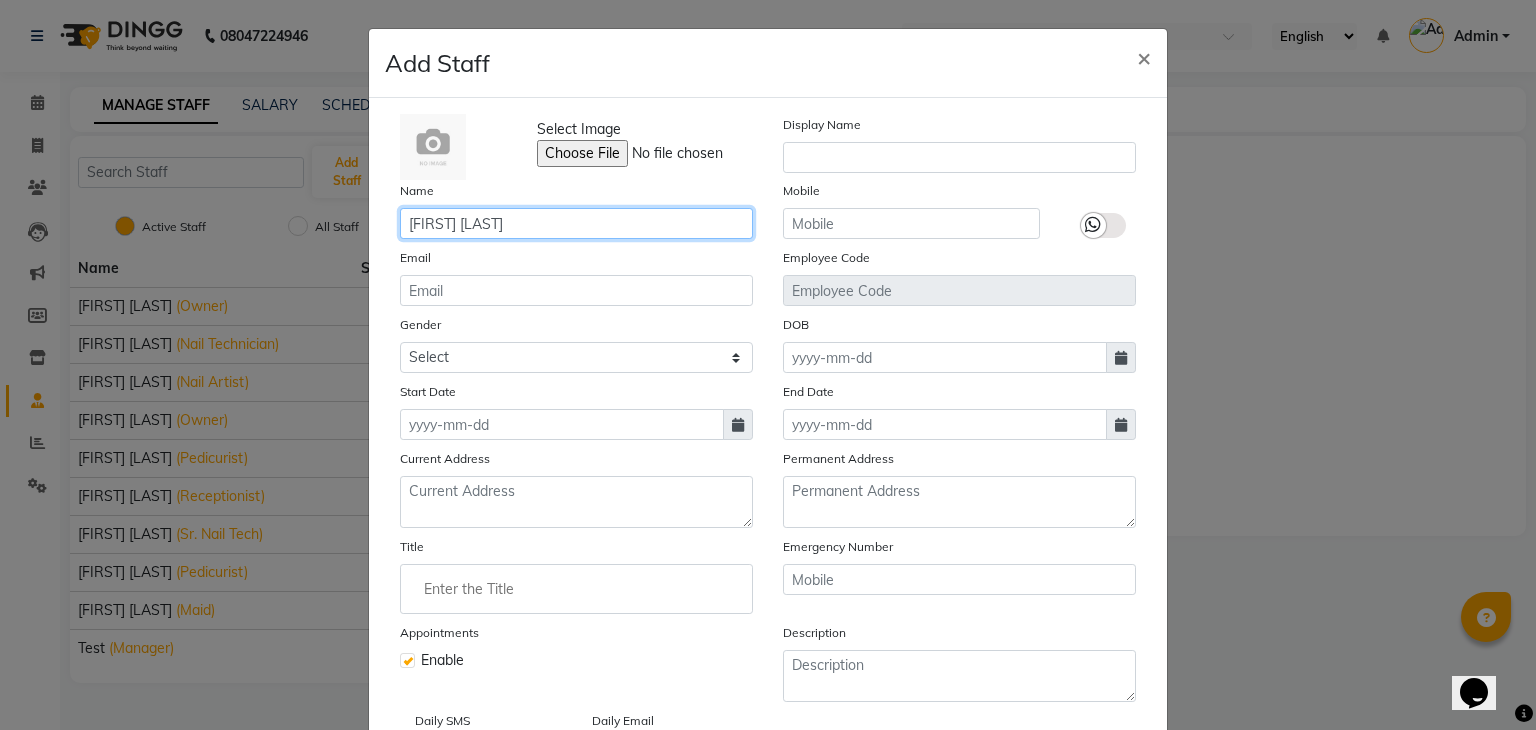 scroll, scrollTop: 39, scrollLeft: 0, axis: vertical 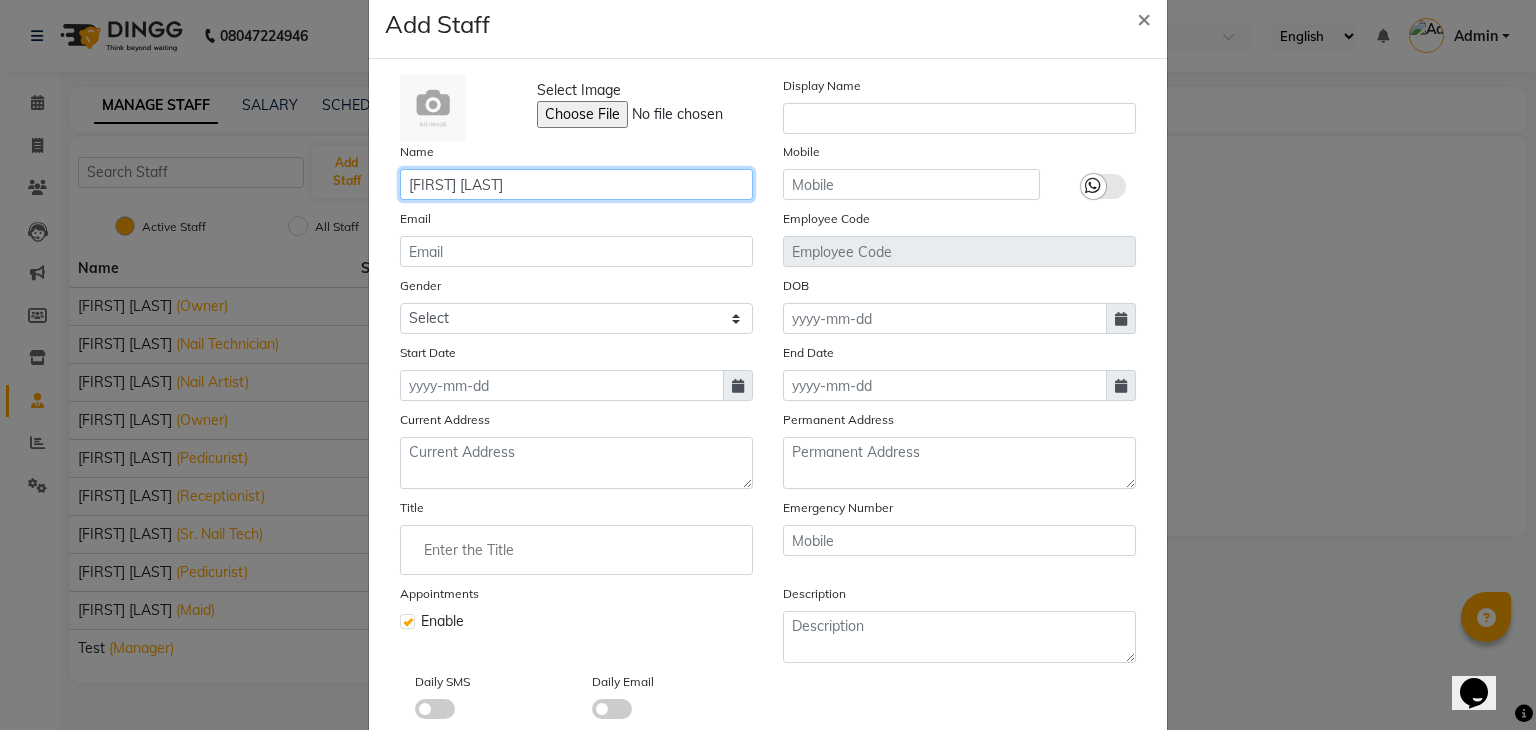 type on "[FIRST] [LAST]" 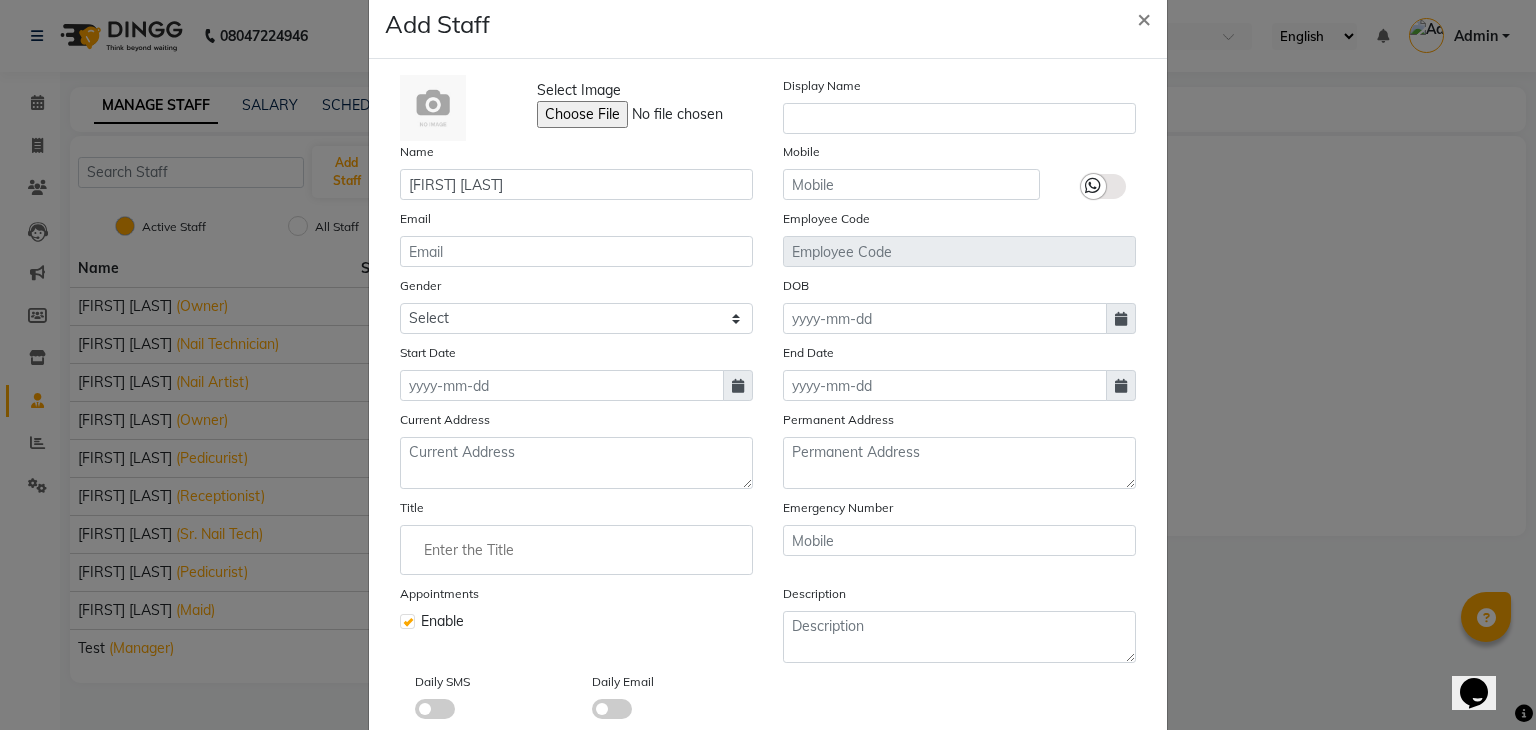 click on "Start Date" 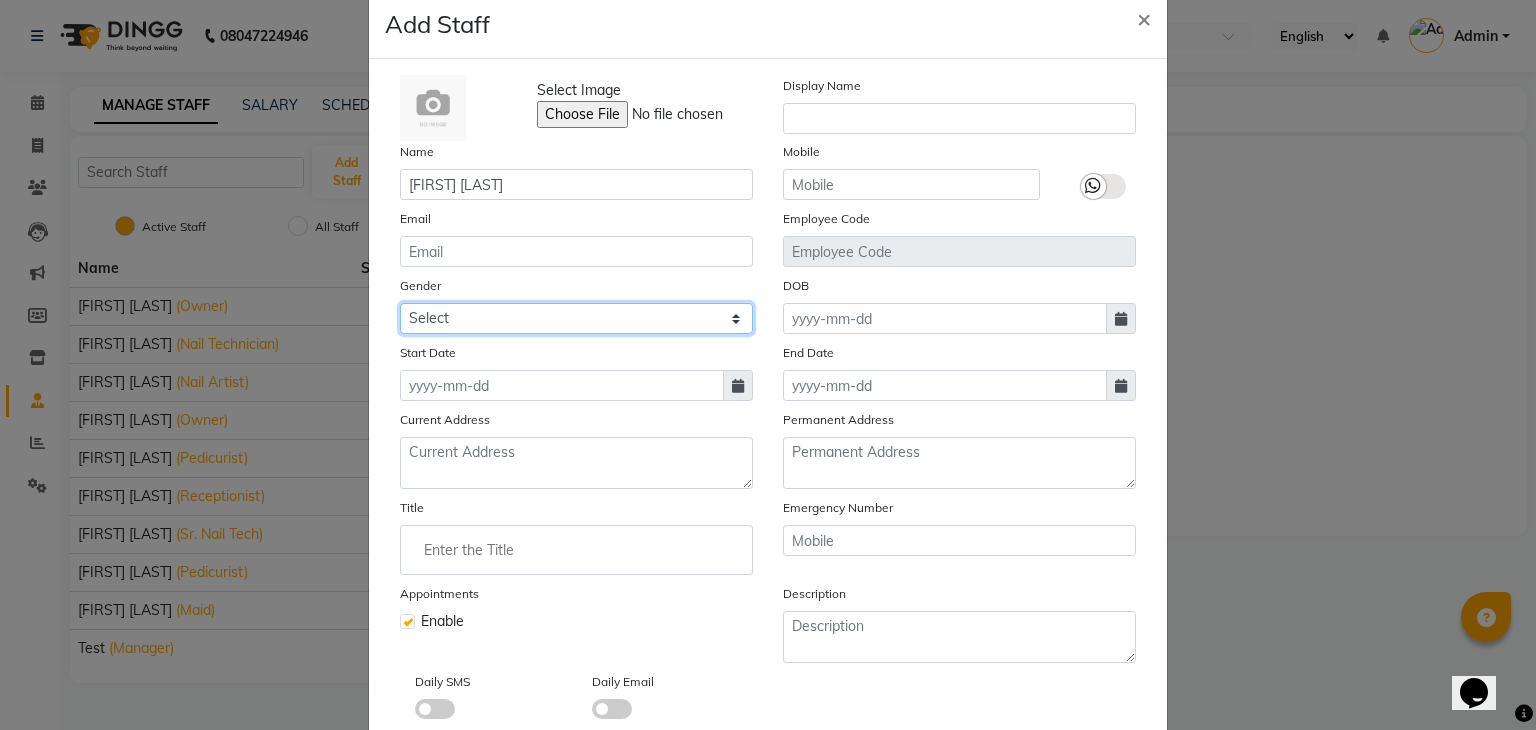 click on "Select Male Female Other Prefer Not To Say" 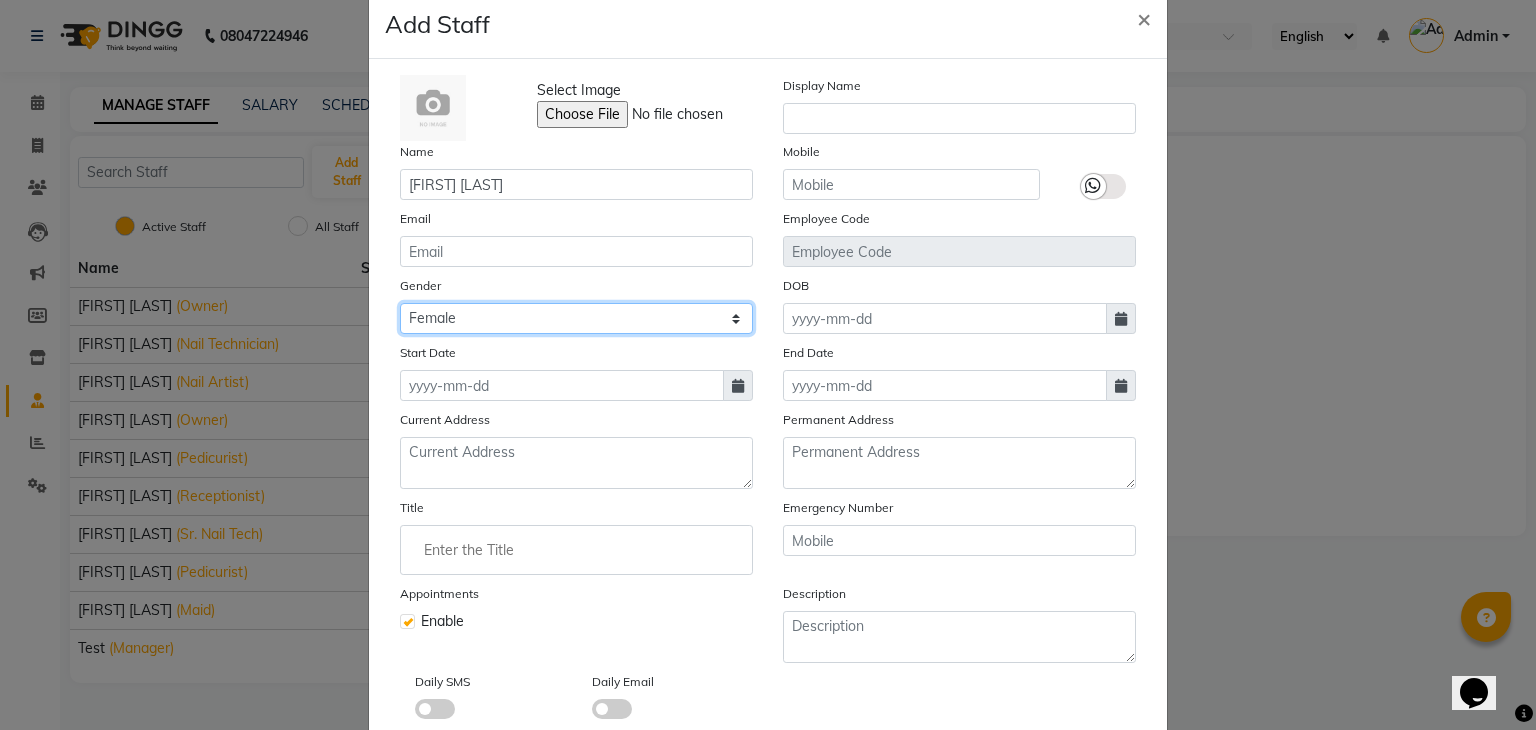 click on "Select Male Female Other Prefer Not To Say" 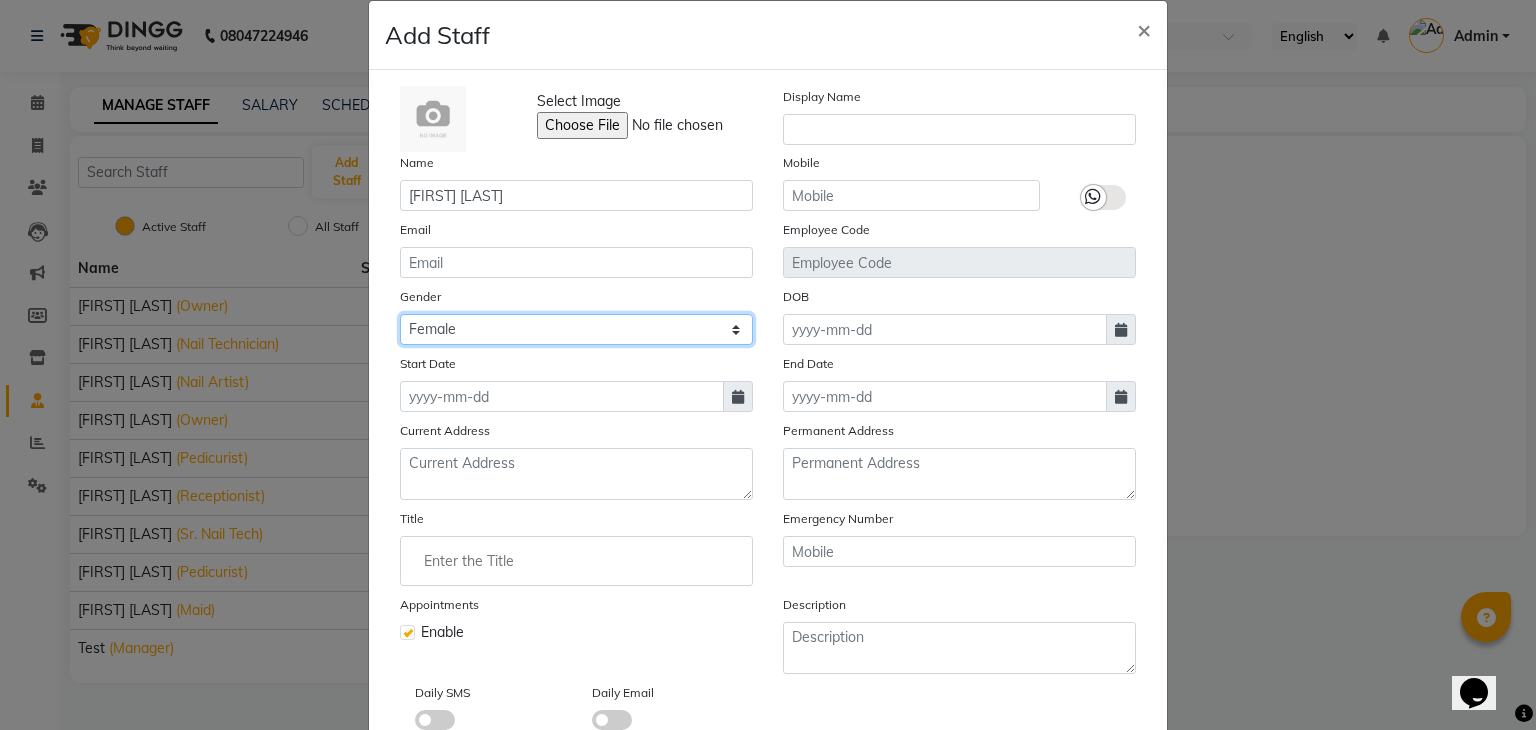 scroll, scrollTop: 27, scrollLeft: 0, axis: vertical 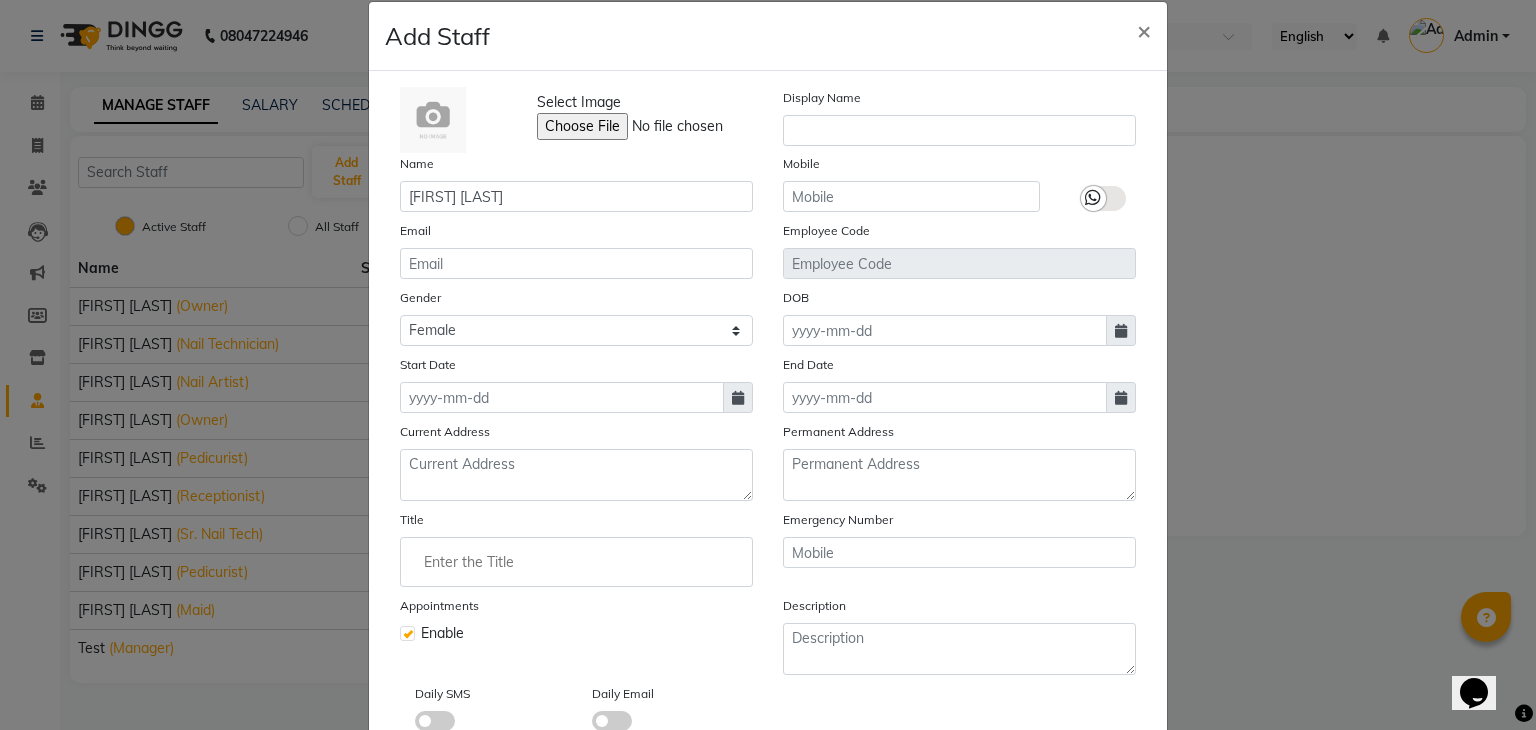 click 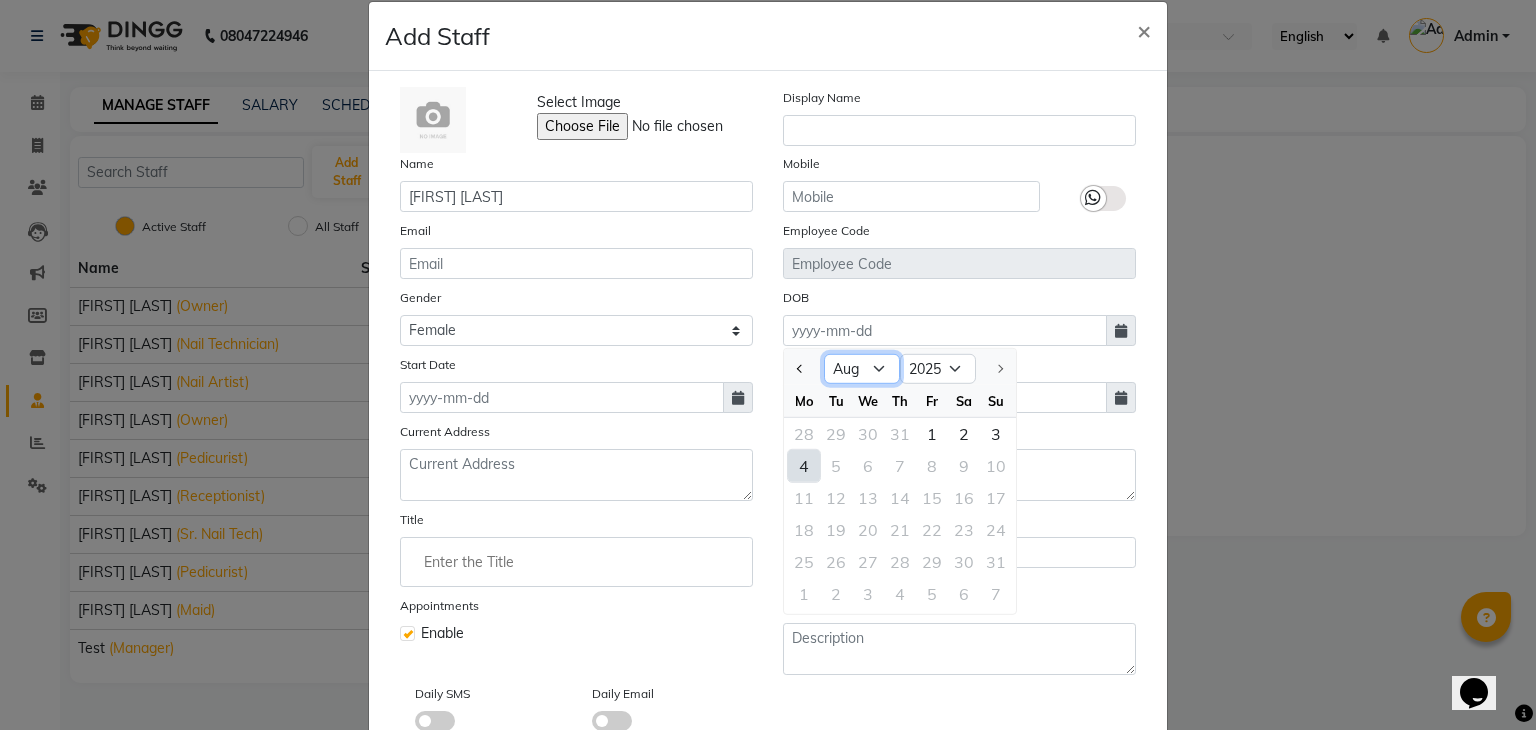 click on "Jan Feb Mar Apr May Jun Jul Aug" 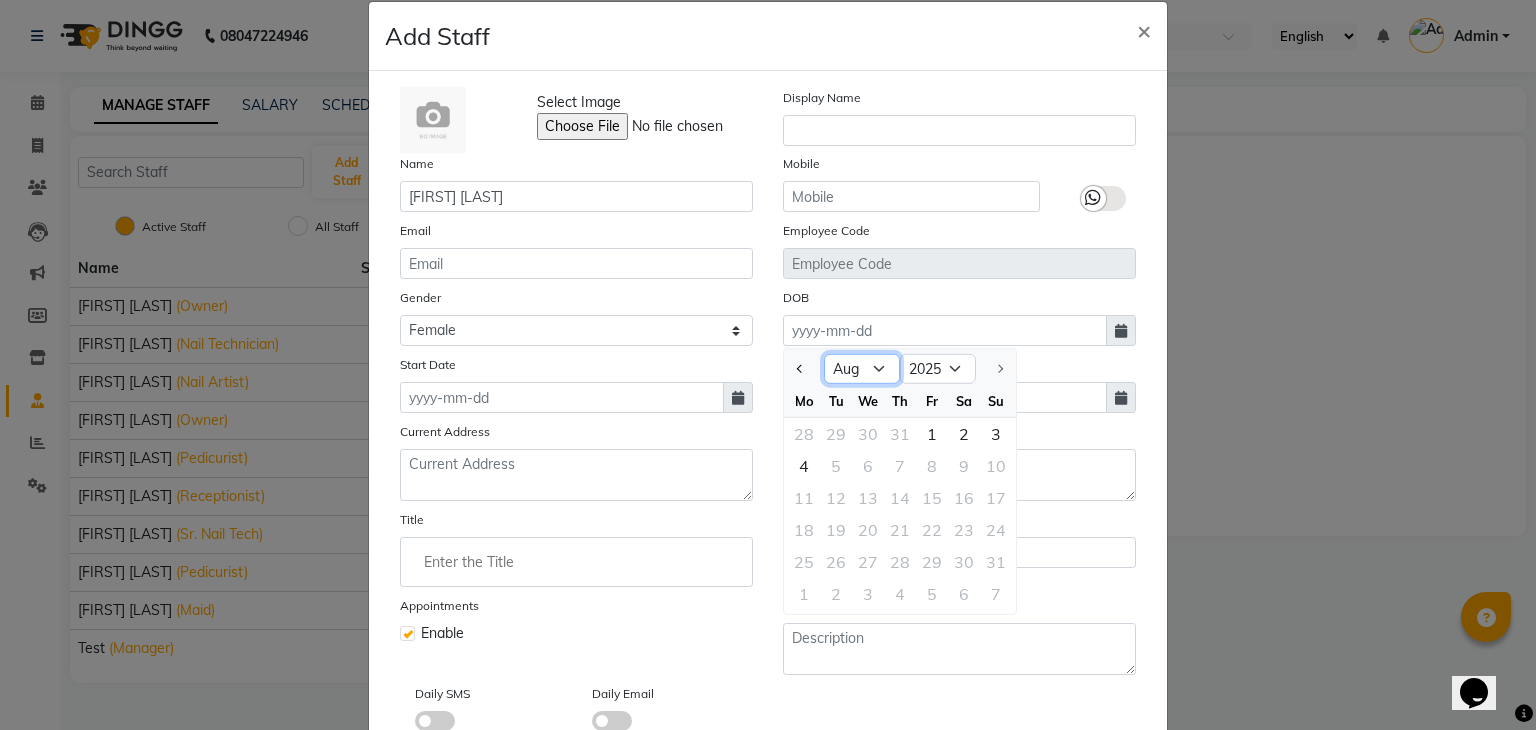 select on "7" 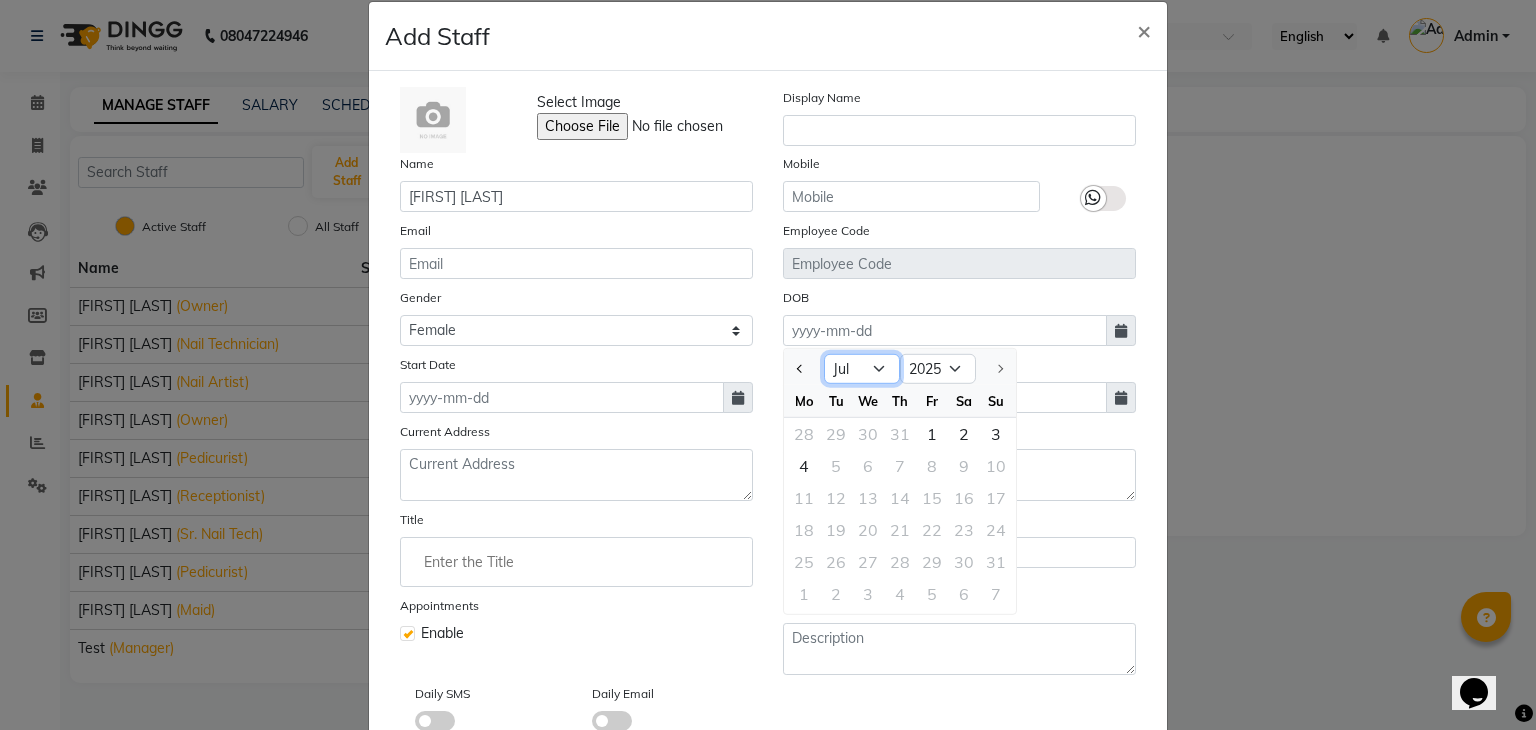 click on "Jan Feb Mar Apr May Jun Jul Aug" 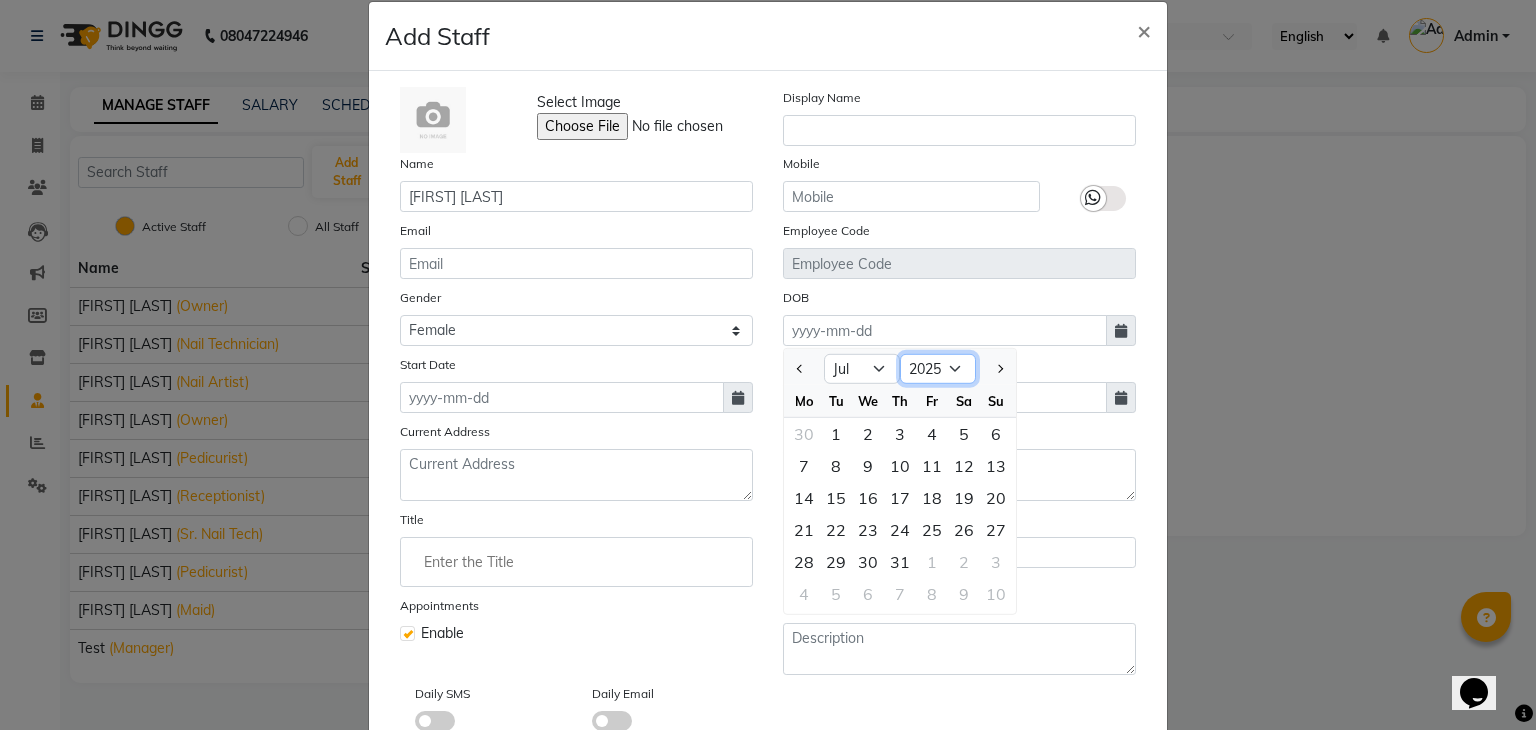 click on "1920 1921 1922 1923 1924 1925 1926 1927 1928 1929 1930 1931 1932 1933 1934 1935 1936 1937 1938 1939 1940 1941 1942 1943 1944 1945 1946 1947 1948 1949 1950 1951 1952 1953 1954 1955 1956 1957 1958 1959 1960 1961 1962 1963 1964 1965 1966 1967 1968 1969 1970 1971 1972 1973 1974 1975 1976 1977 1978 1979 1980 1981 1982 1983 1984 1985 1986 1987 1988 1989 1990 1991 1992 1993 1994 1995 1996 1997 1998 1999 2000 2001 2002 2003 2004 2005 2006 2007 2008 2009 2010 2011 2012 2013 2014 2015 2016 2017 2018 2019 2020 2021 2022 2023 2024 2025" 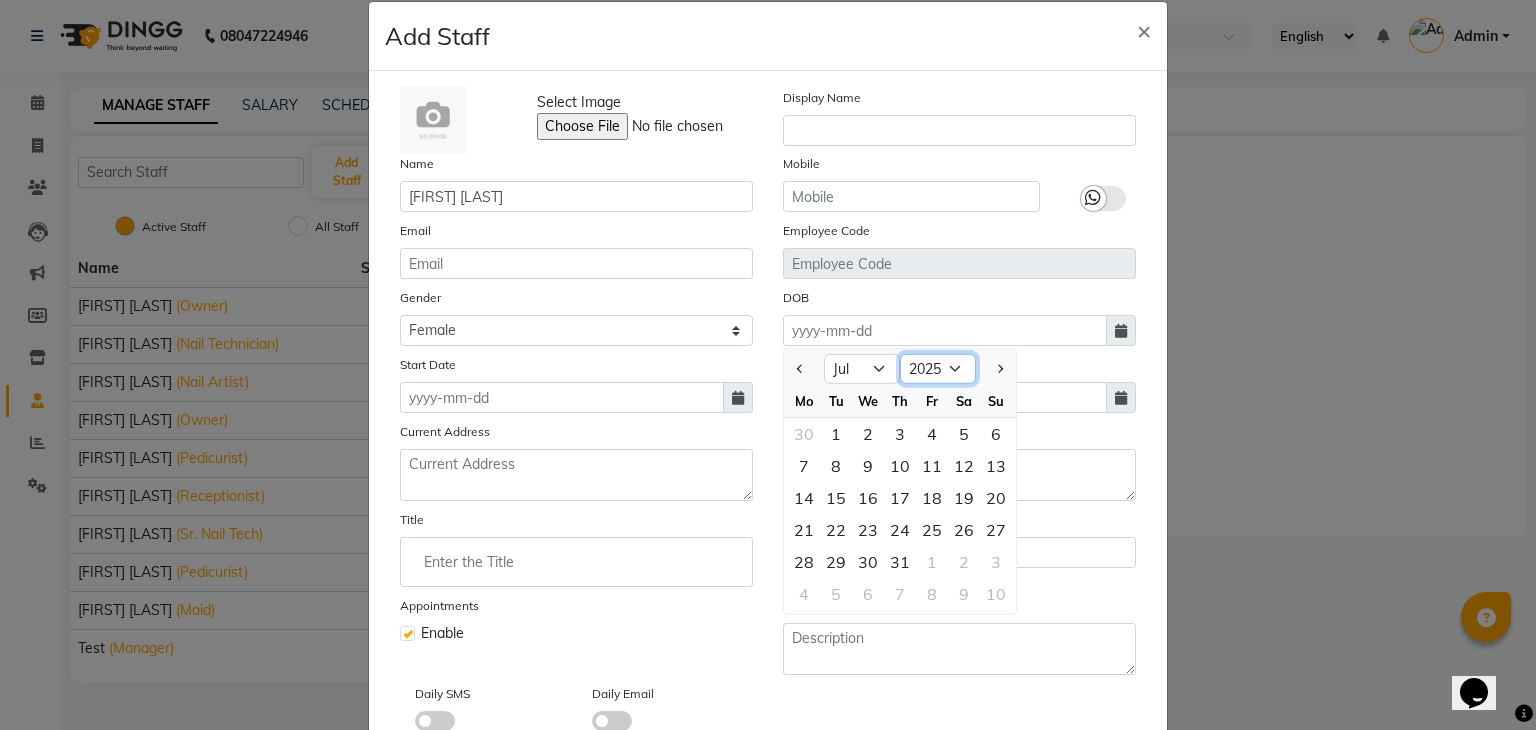 select on "2002" 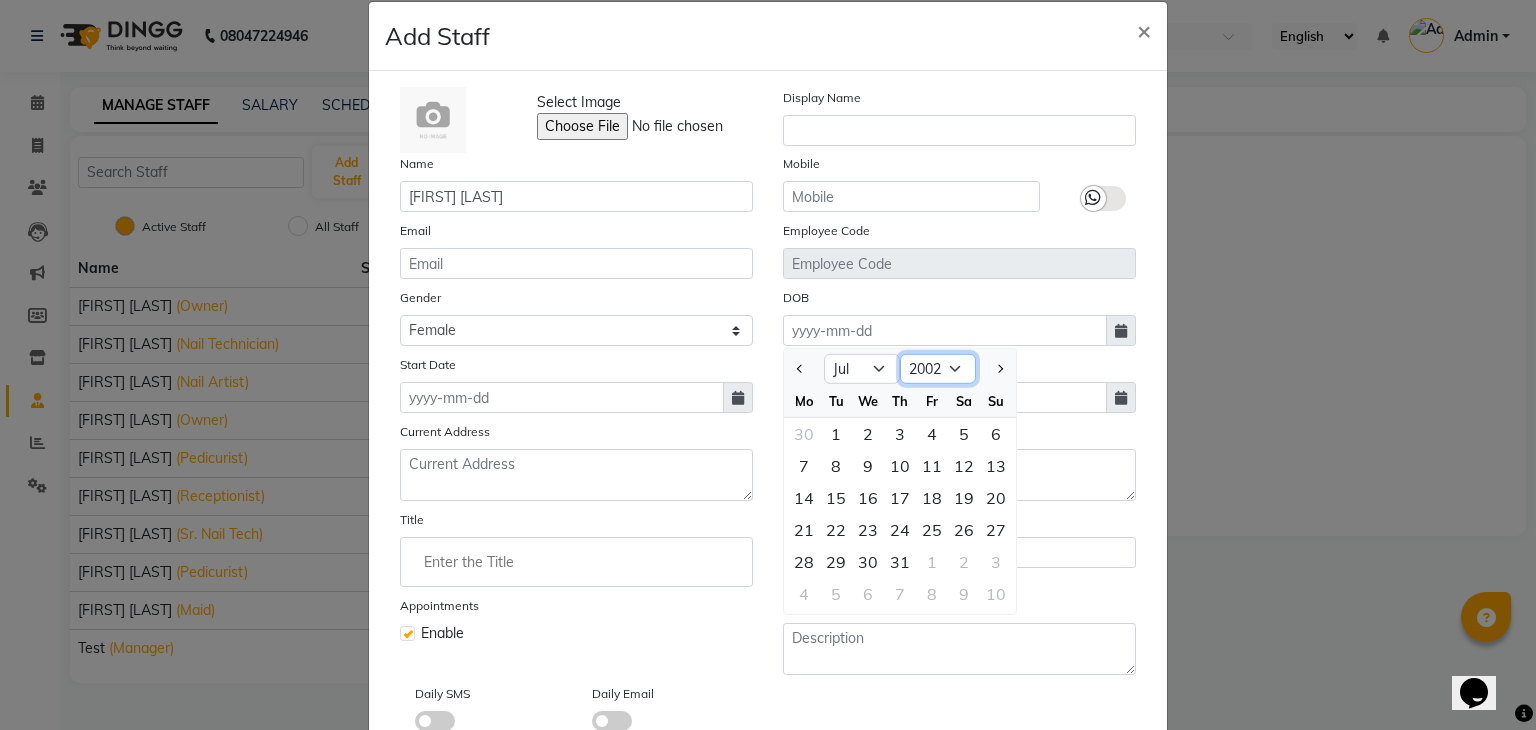 click on "1920 1921 1922 1923 1924 1925 1926 1927 1928 1929 1930 1931 1932 1933 1934 1935 1936 1937 1938 1939 1940 1941 1942 1943 1944 1945 1946 1947 1948 1949 1950 1951 1952 1953 1954 1955 1956 1957 1958 1959 1960 1961 1962 1963 1964 1965 1966 1967 1968 1969 1970 1971 1972 1973 1974 1975 1976 1977 1978 1979 1980 1981 1982 1983 1984 1985 1986 1987 1988 1989 1990 1991 1992 1993 1994 1995 1996 1997 1998 1999 2000 2001 2002 2003 2004 2005 2006 2007 2008 2009 2010 2011 2012 2013 2014 2015 2016 2017 2018 2019 2020 2021 2022 2023 2024 2025" 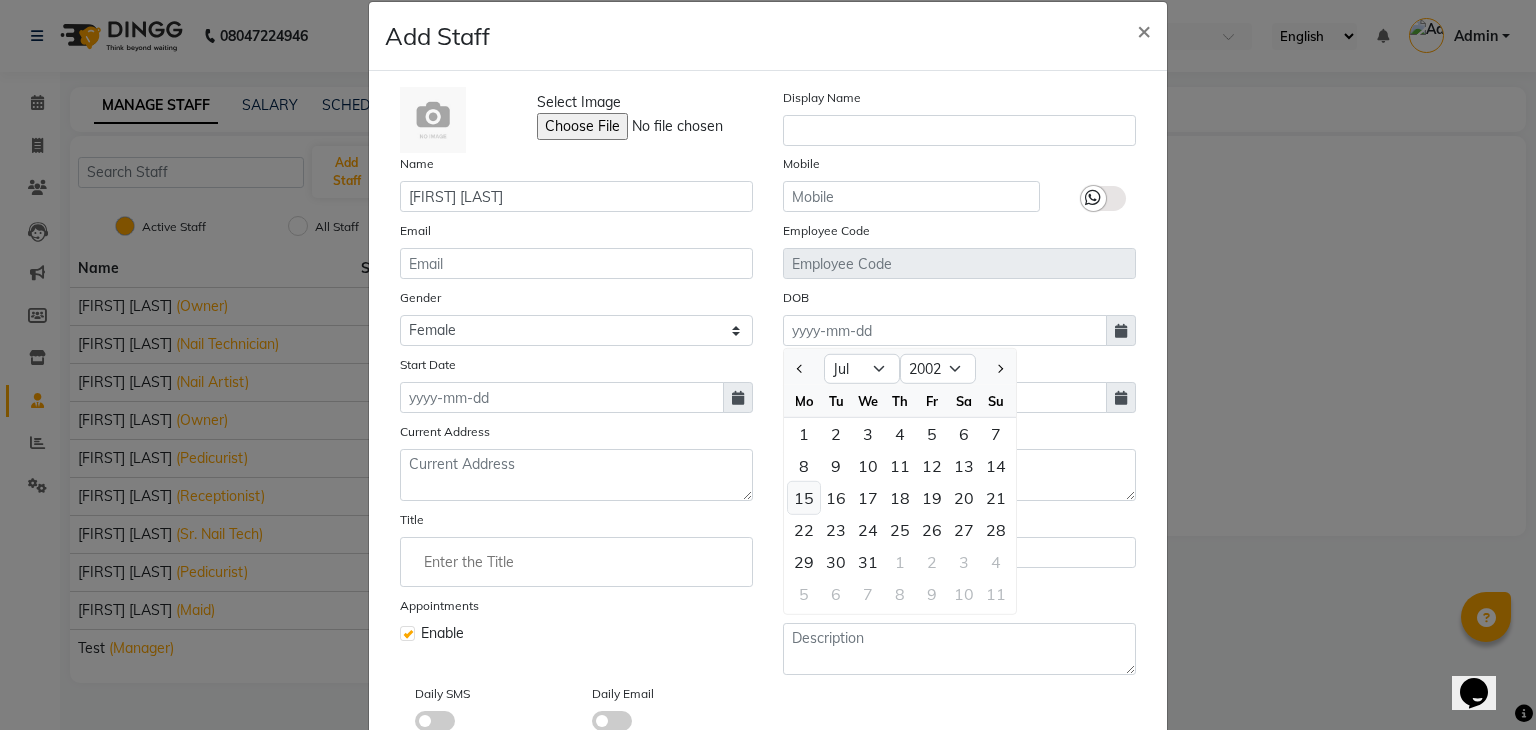 click on "15" 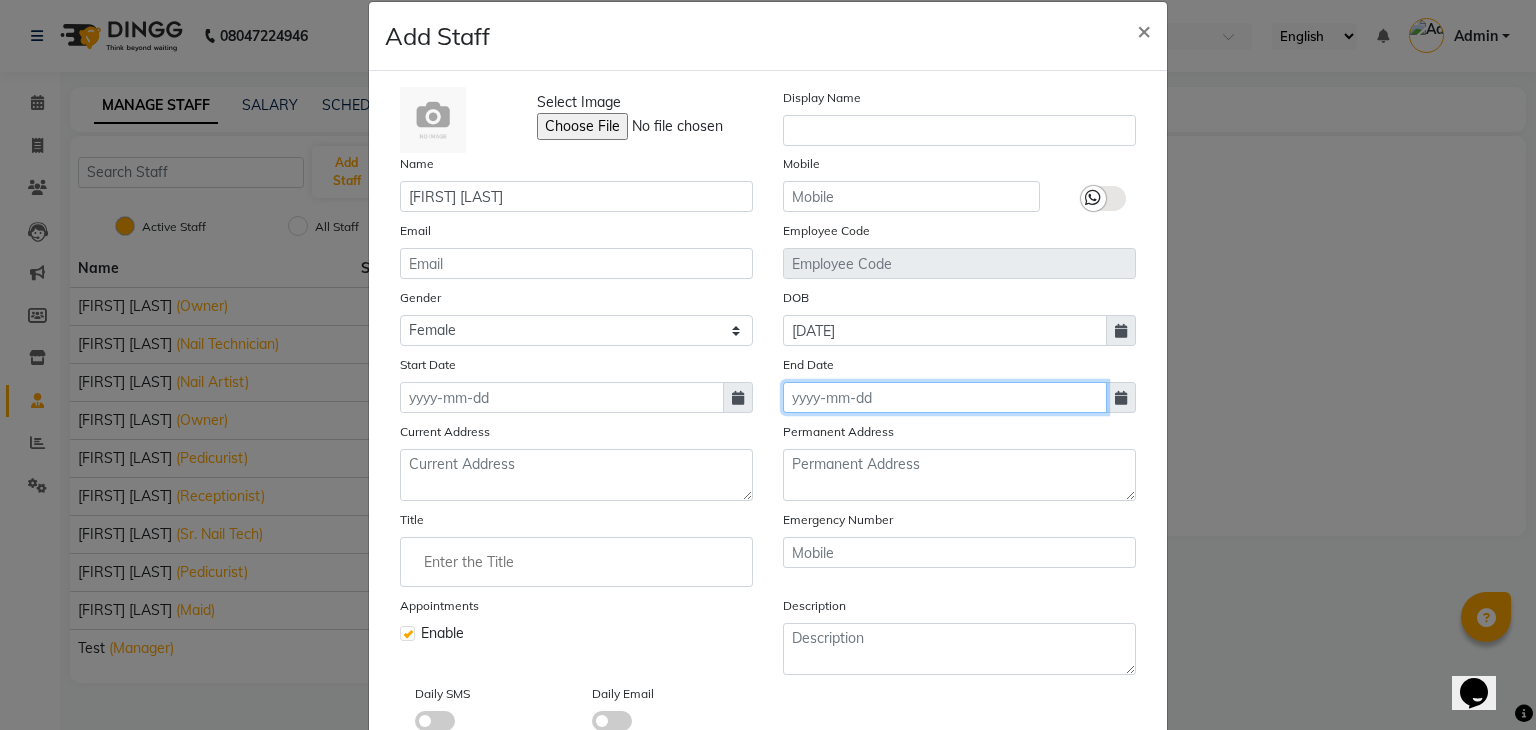 click 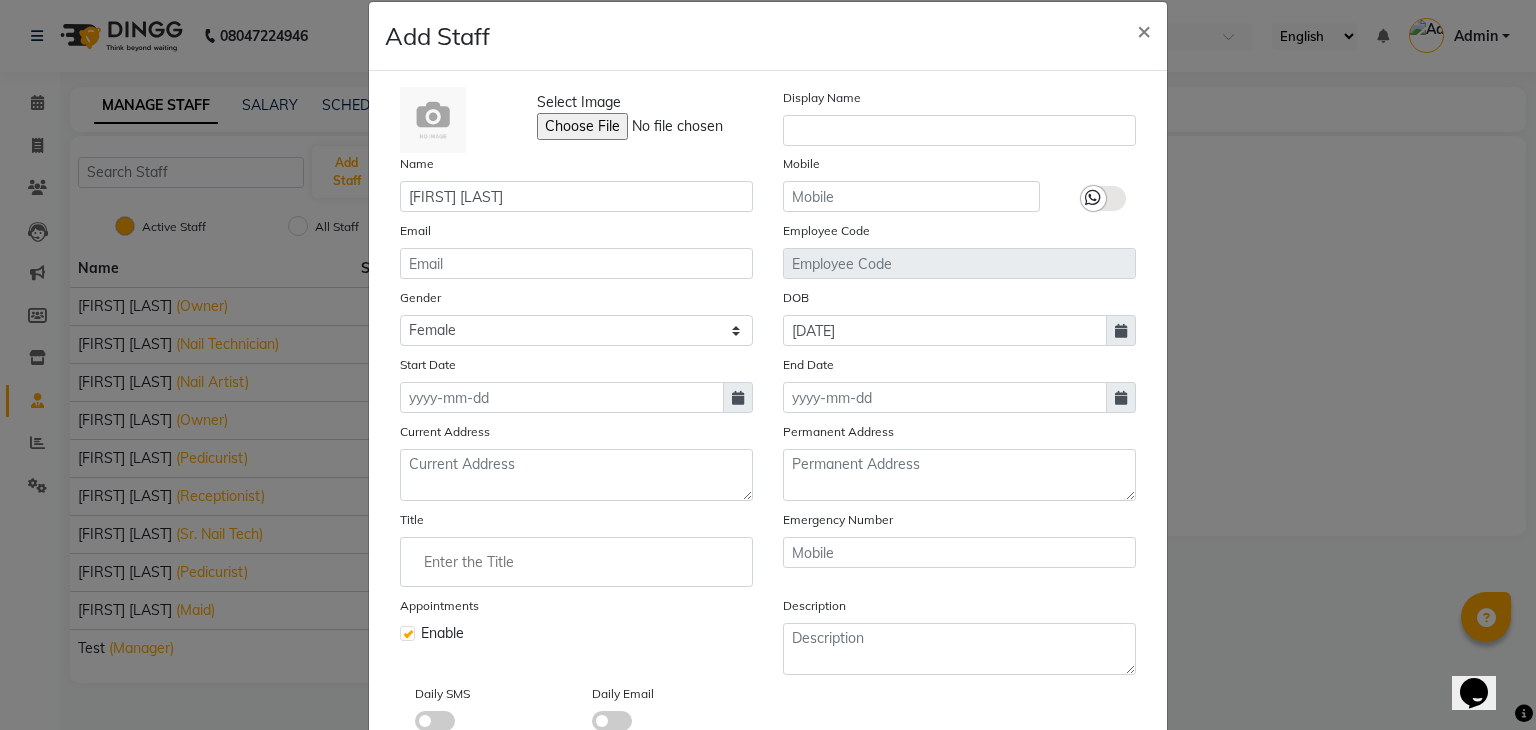 select on "8" 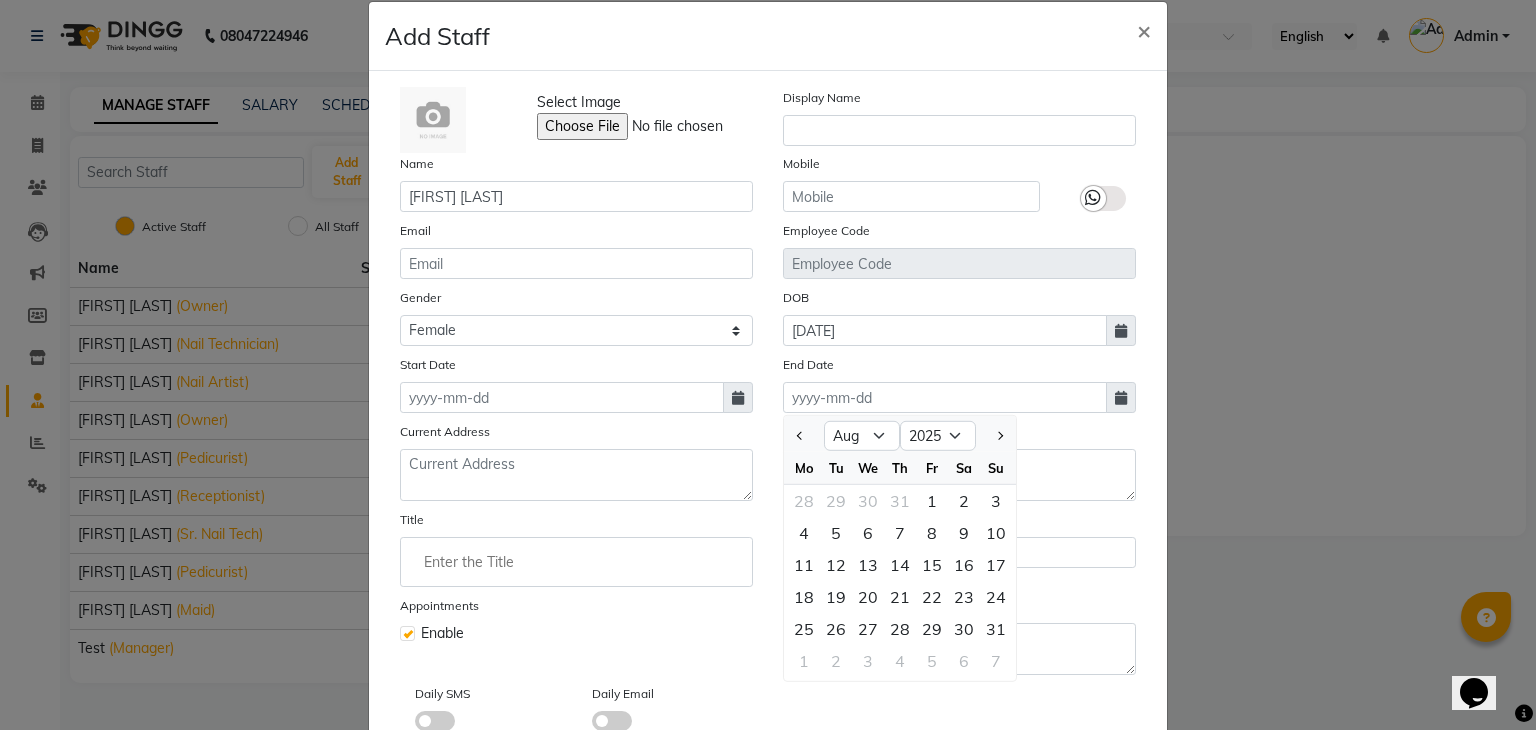 click on "Select Image  Display Name Name [FIRST] [LAST] Mobile Email [EMAIL] Employee Code Gender Select Male Female Other Prefer Not To Say DOB [DATE] Start Date End Date [MONTH] [YEAR] Mo Tu We Th Fr Sa Su 28 29 30 31 1 2 3 4 5 6 7 8 9 10 11 12 13 14 15 16 17 18 19 20 21 22 23 24 25 26 27 28 29 30 31 1 2 3 4 5 6 7 Current Address Permanent Address Title Emergency Number Appointments Enable Description Daily SMS Daily Email" 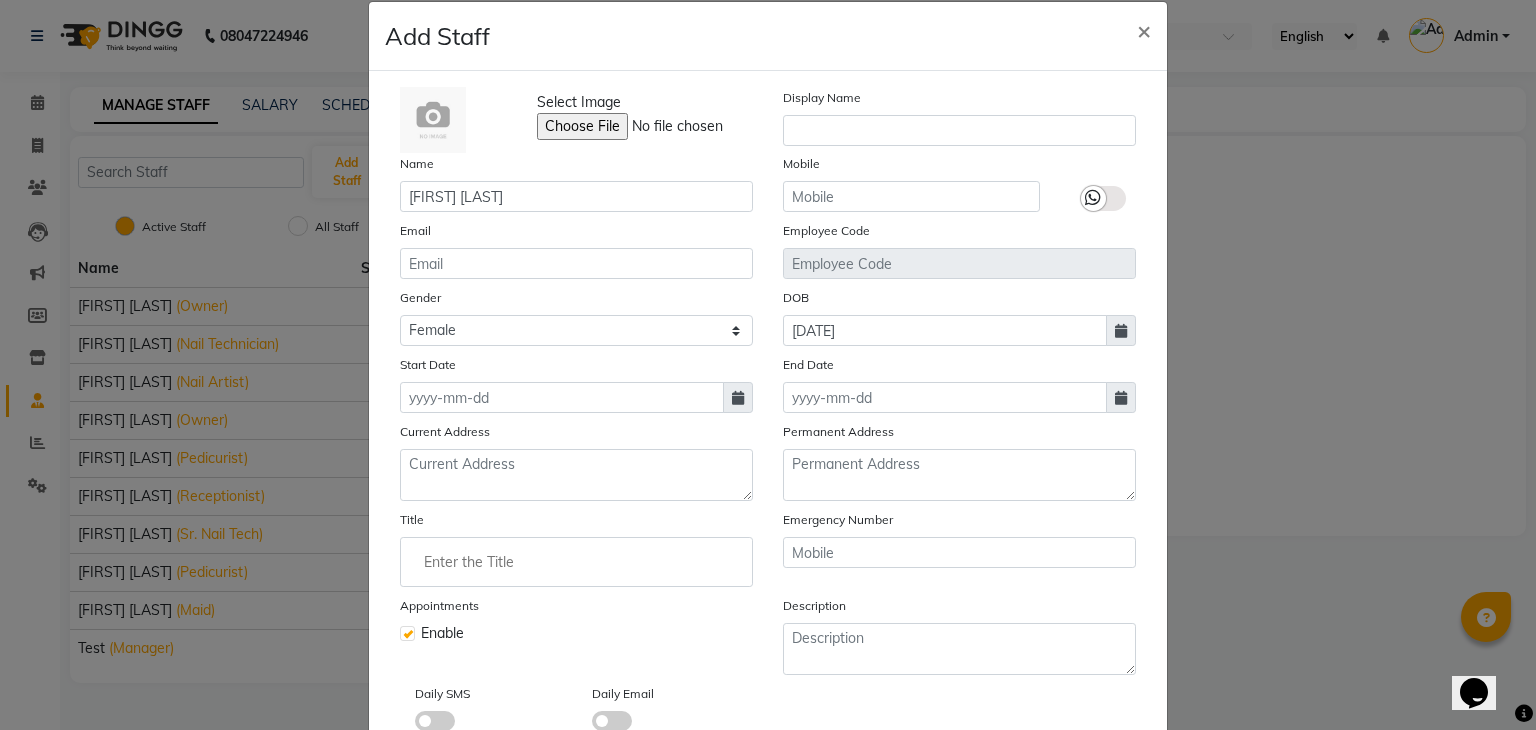 click 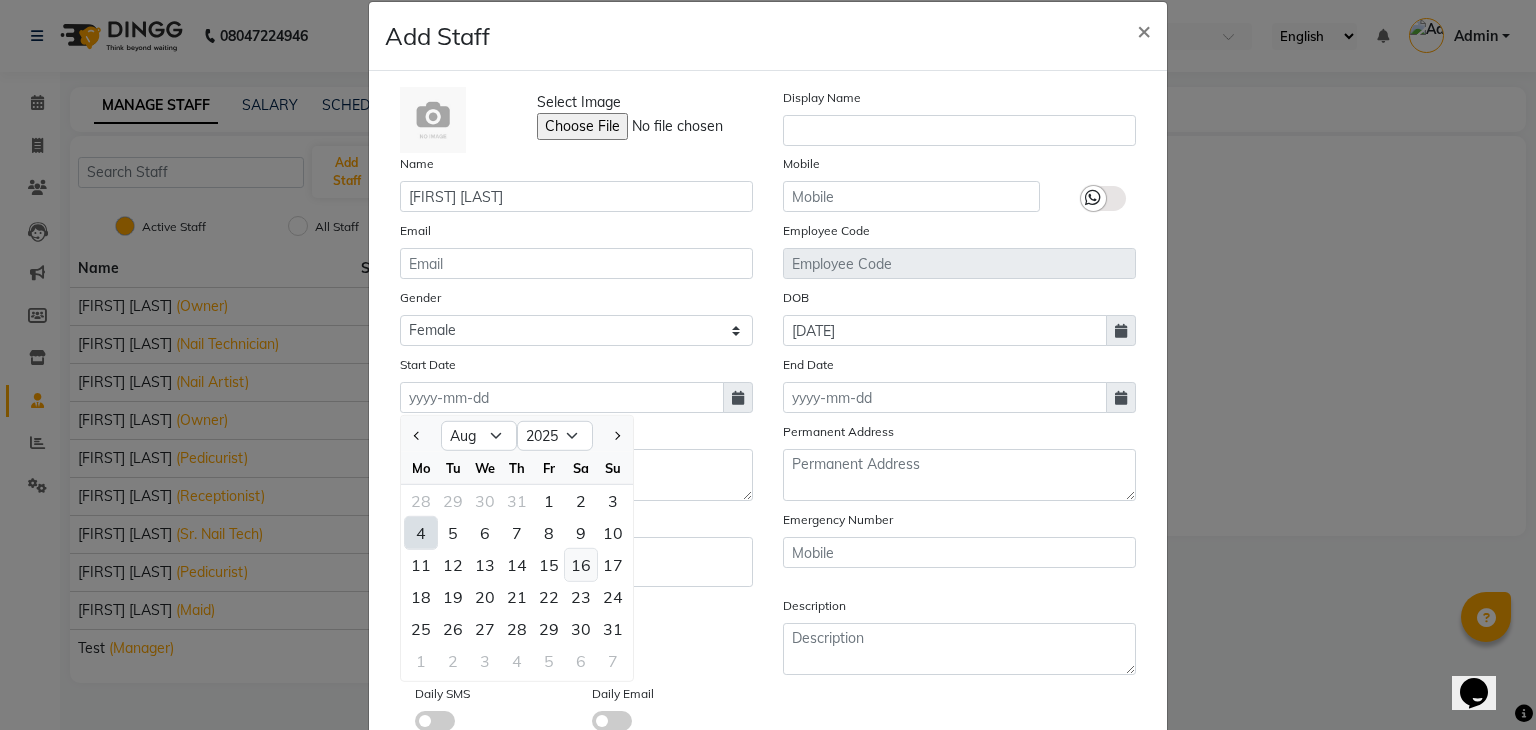 click on "16" 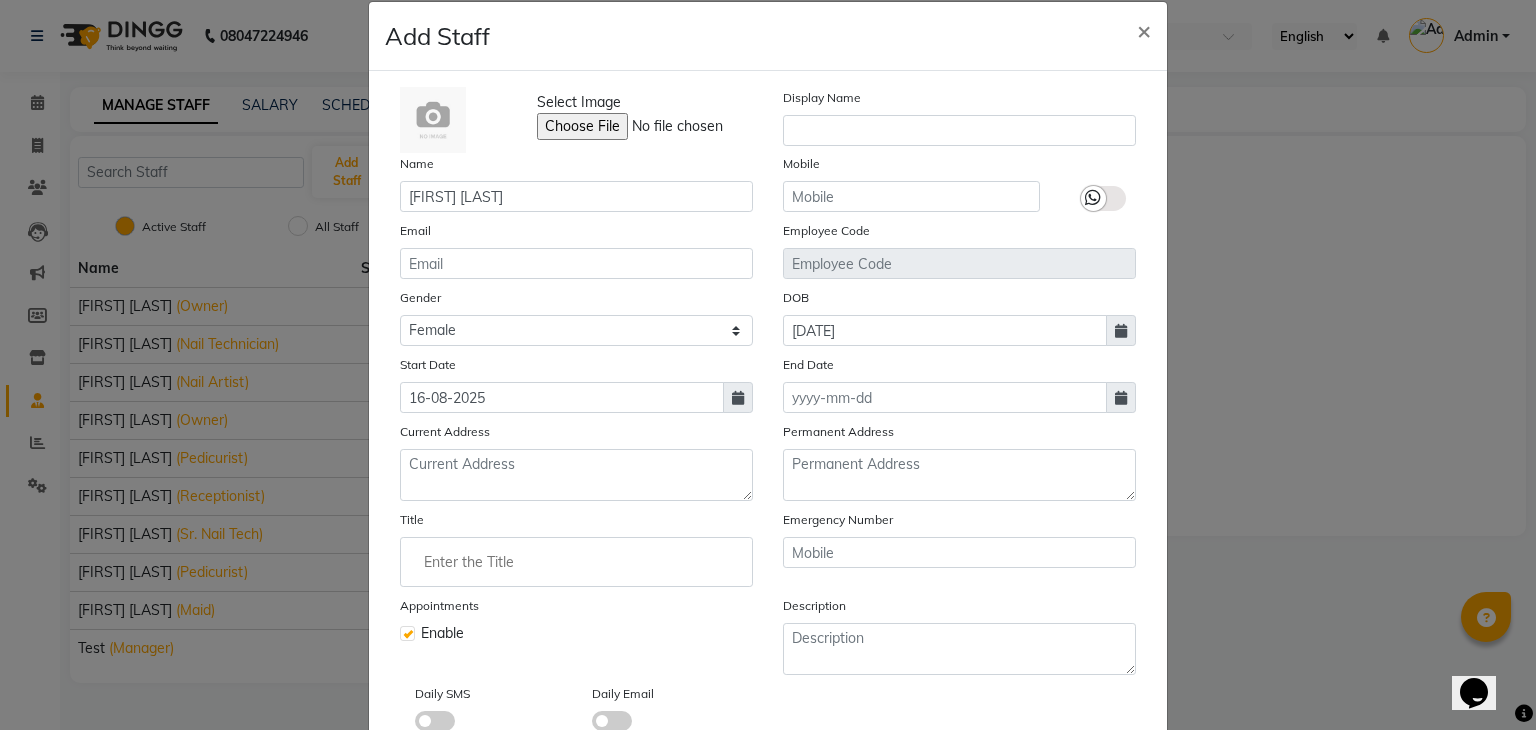 click 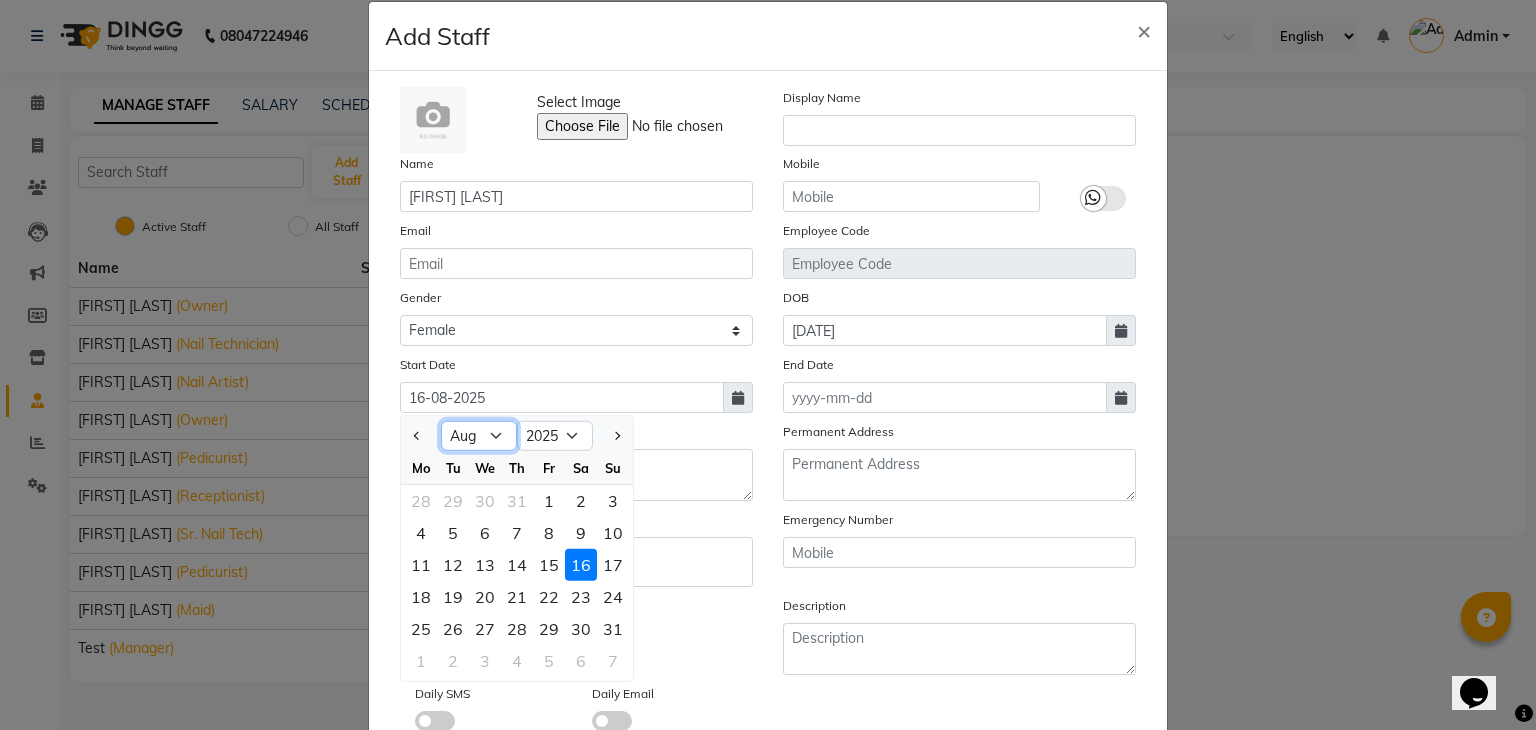 click on "Jan Feb Mar Apr May Jun Jul Aug Sep Oct Nov Dec" 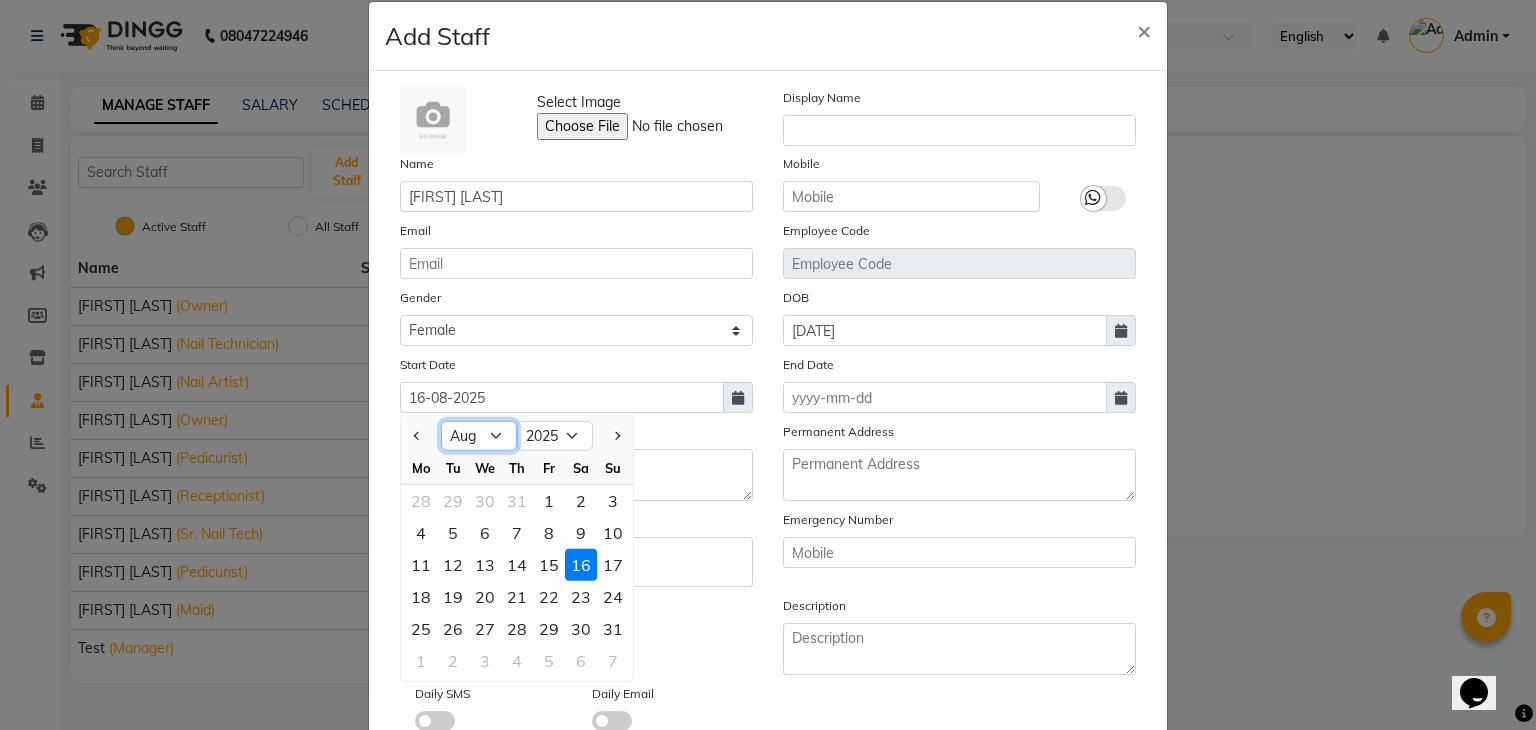 select on "7" 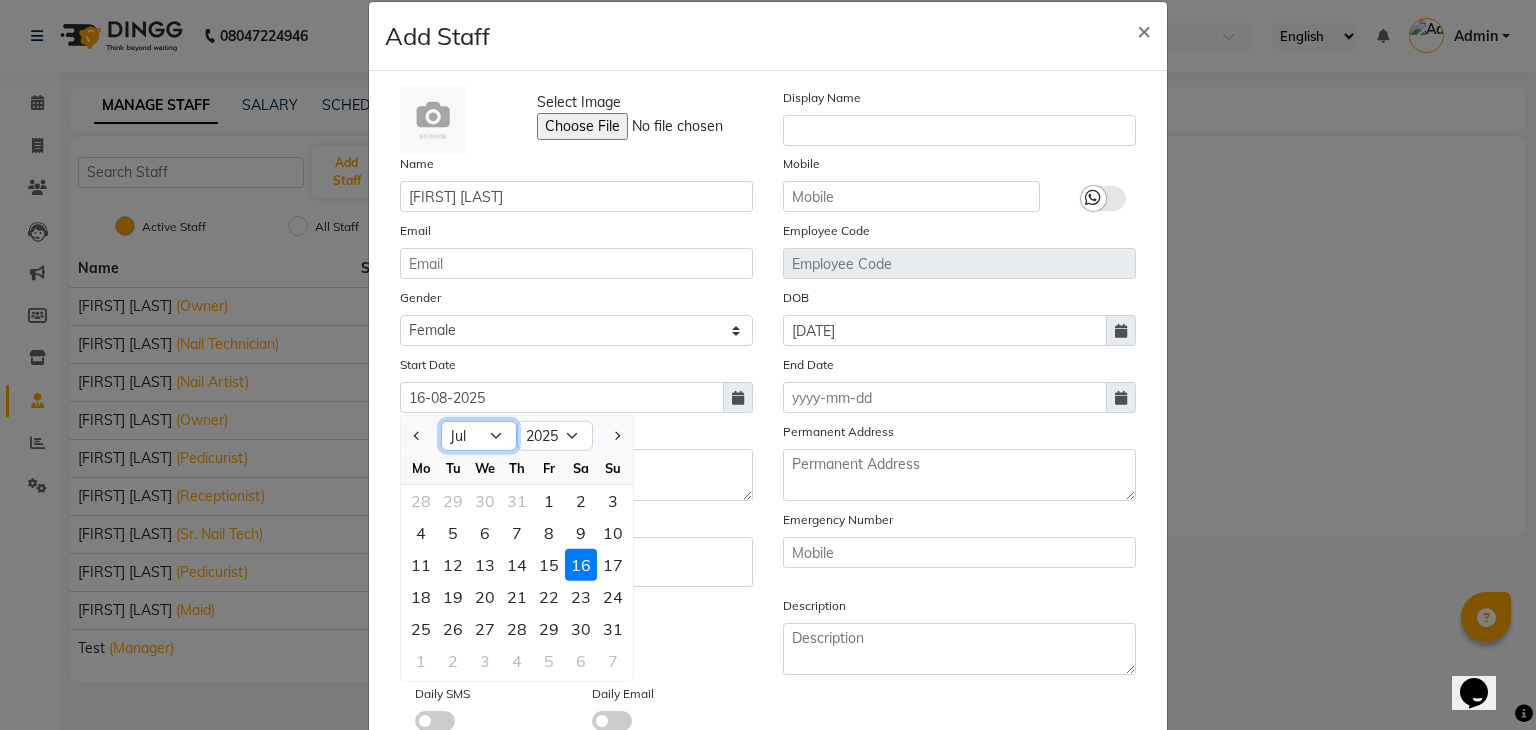click on "Jan Feb Mar Apr May Jun Jul Aug Sep Oct Nov Dec" 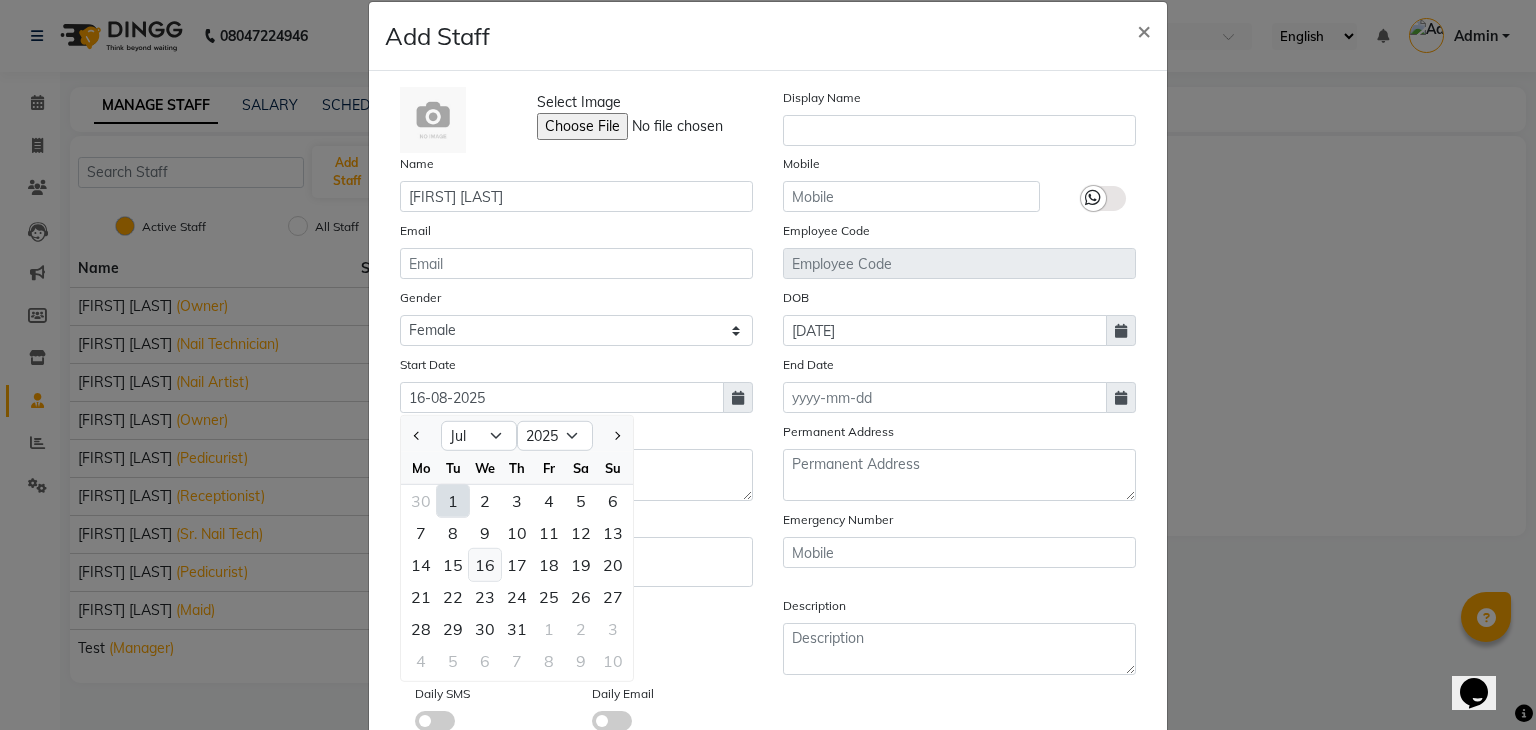 click on "16" 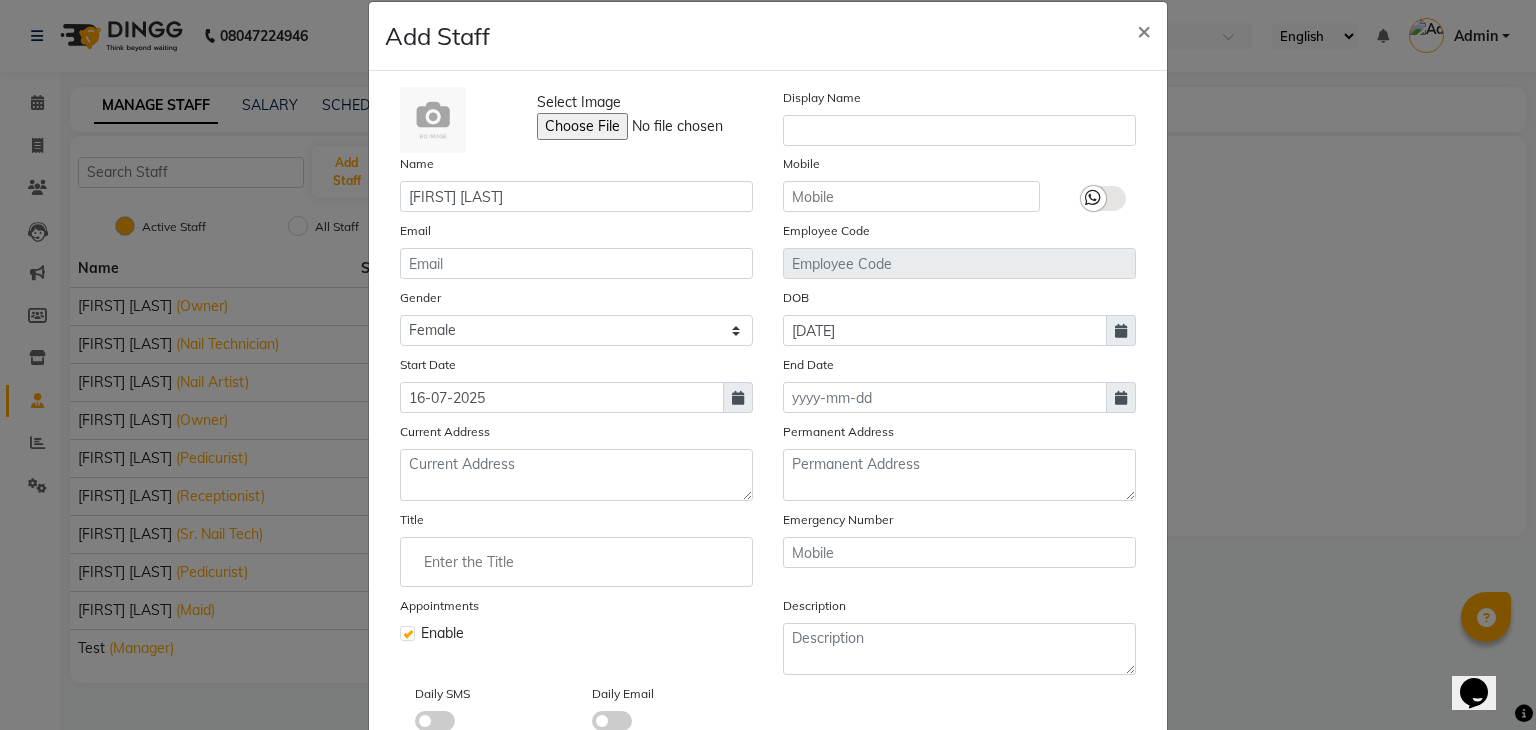 click 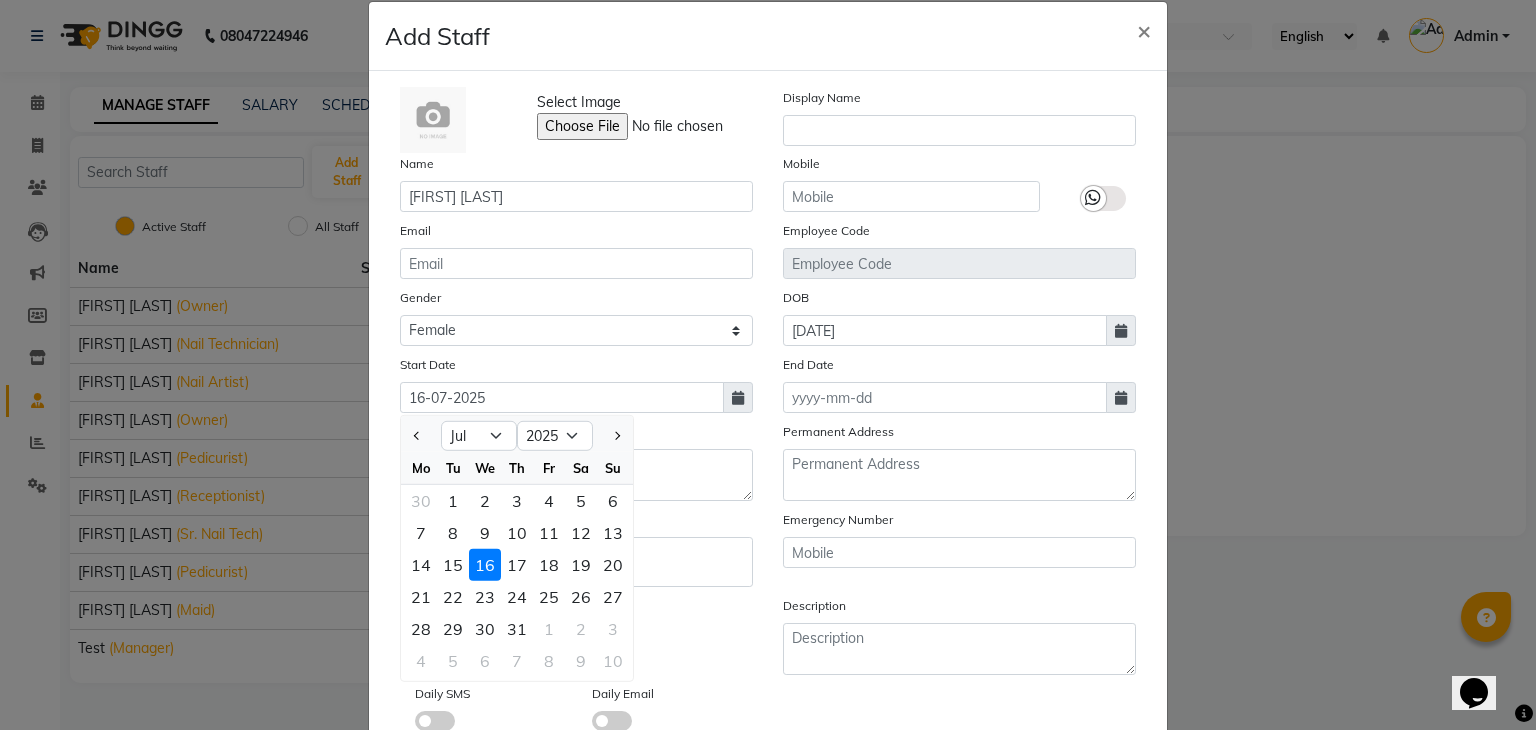 click on "16" 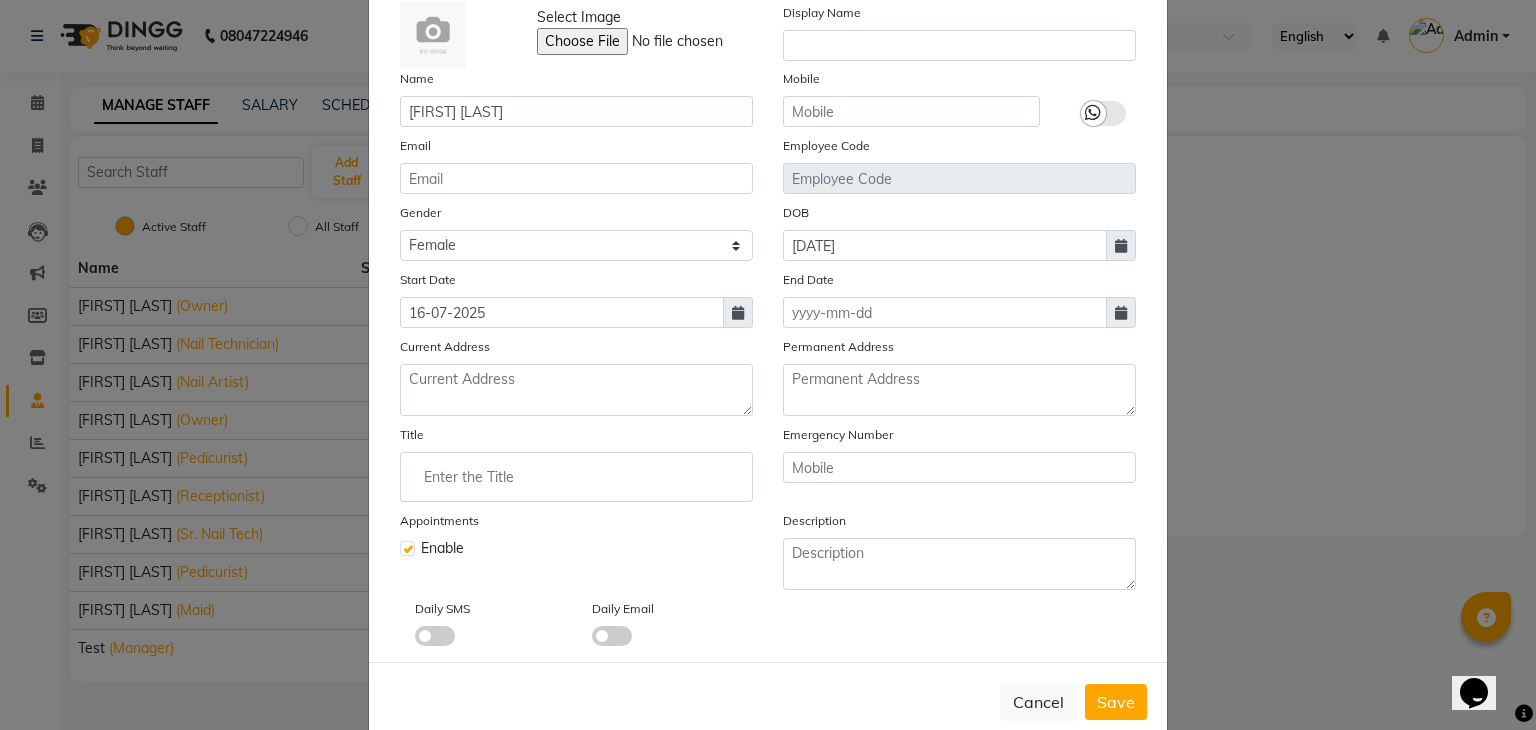 scroll, scrollTop: 116, scrollLeft: 0, axis: vertical 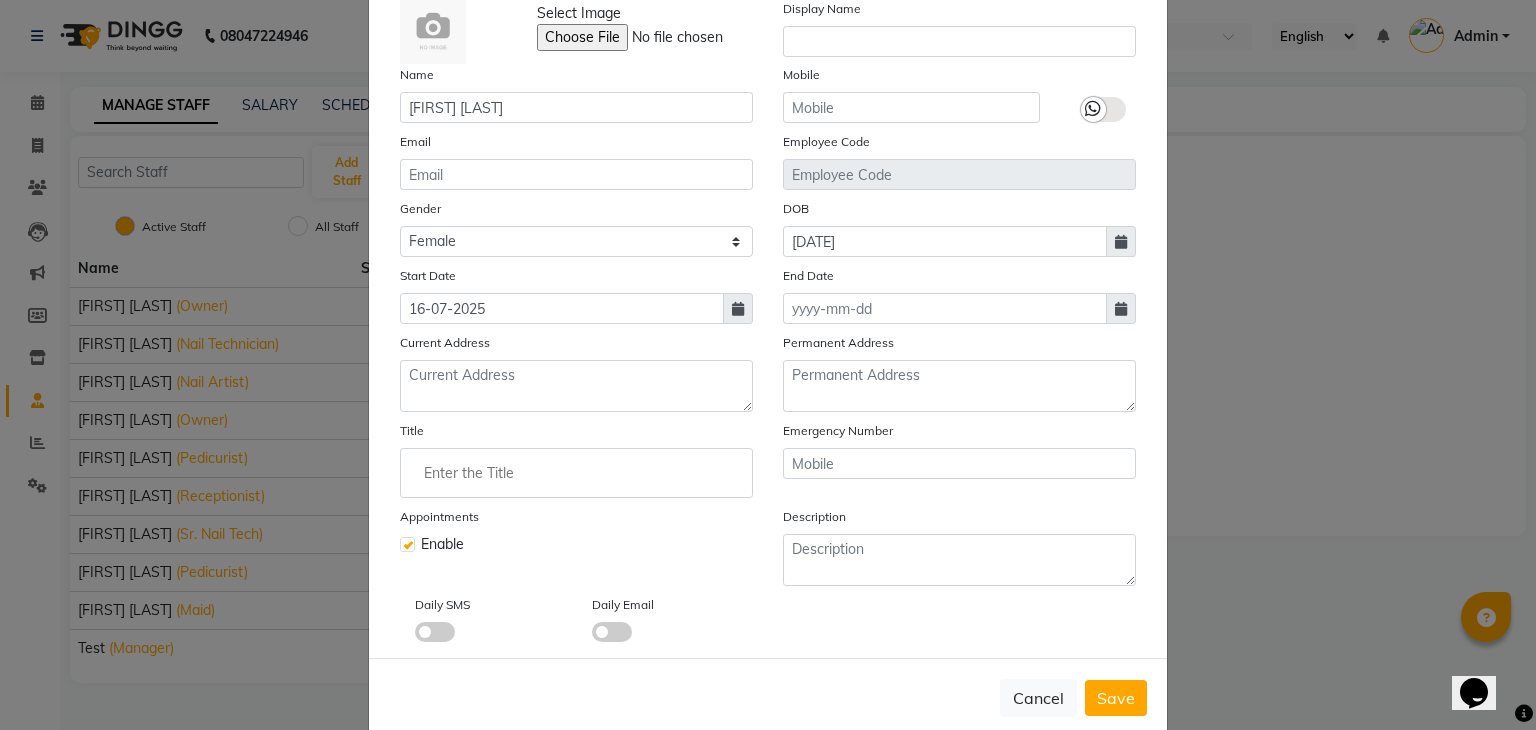 click 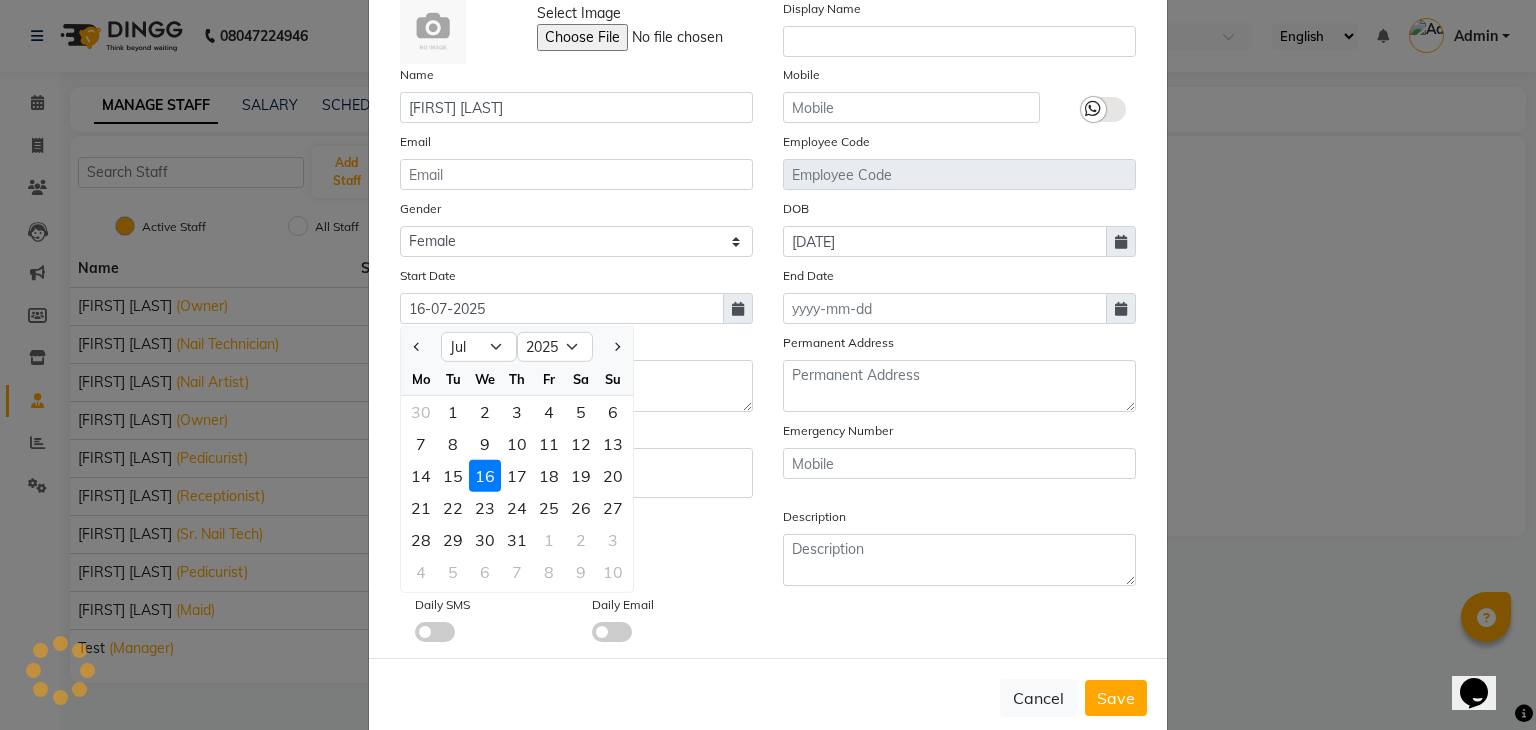 click on "Start Date [DATE] [MONTH] [YEAR] Mo Tu We Th Fr Sa Su 30 1 2 3 4 5 6 7 8 9 10 11 12 13 14 15 16 17 18 19 20 21 22 23 24 25 26 27 28 29 30 31 1 2 3 4 5 6 7 8 9 10" 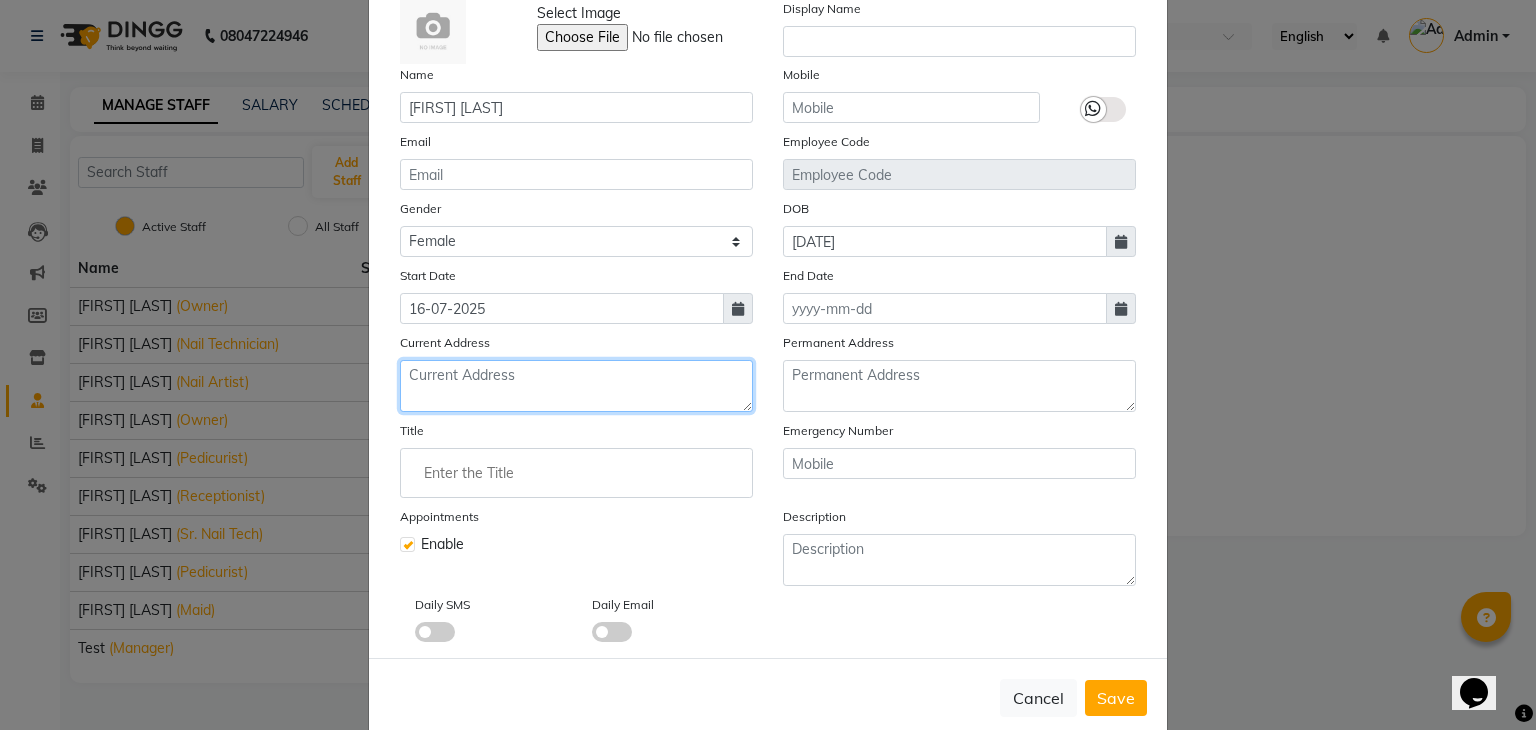 click 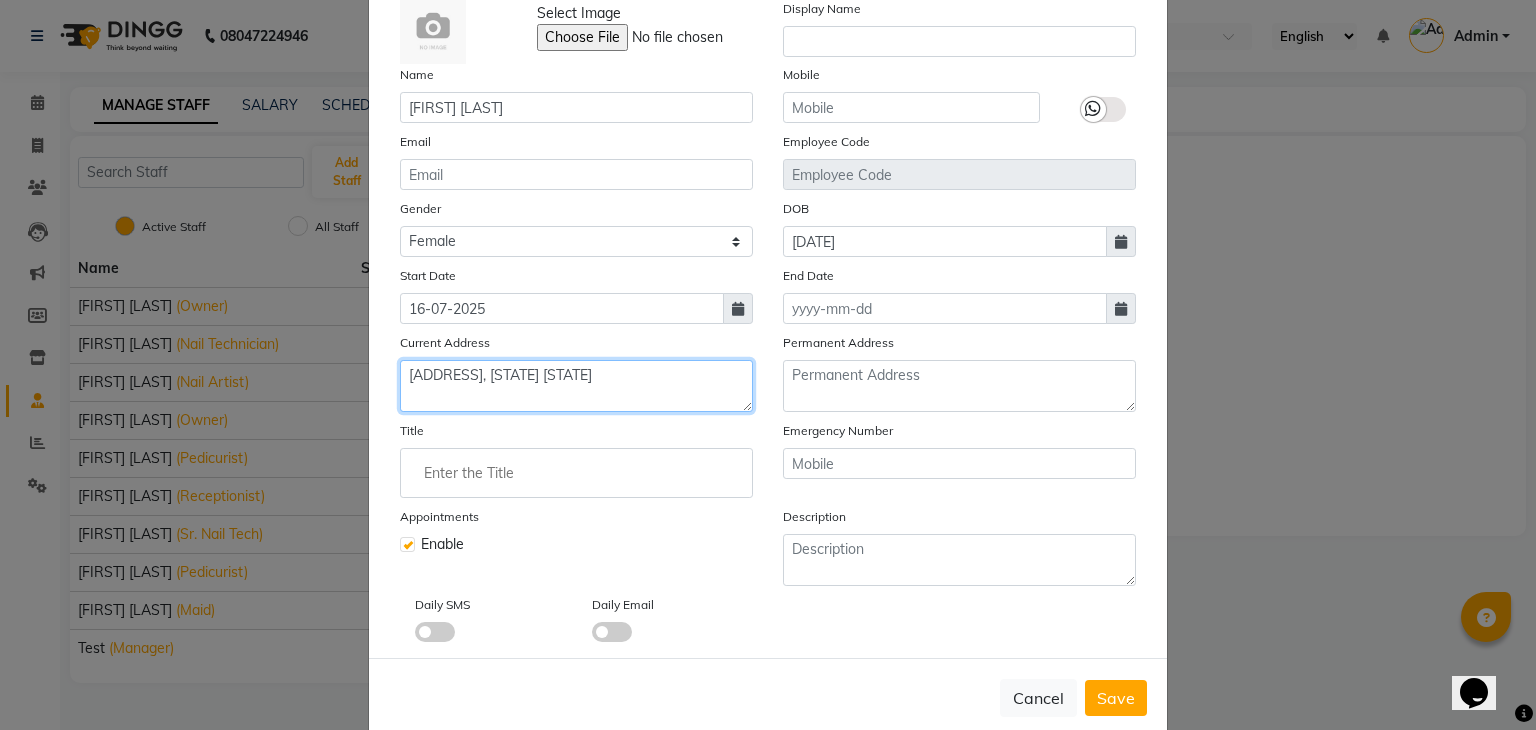 click on "[ADDRESS], [STATE] [STATE]" 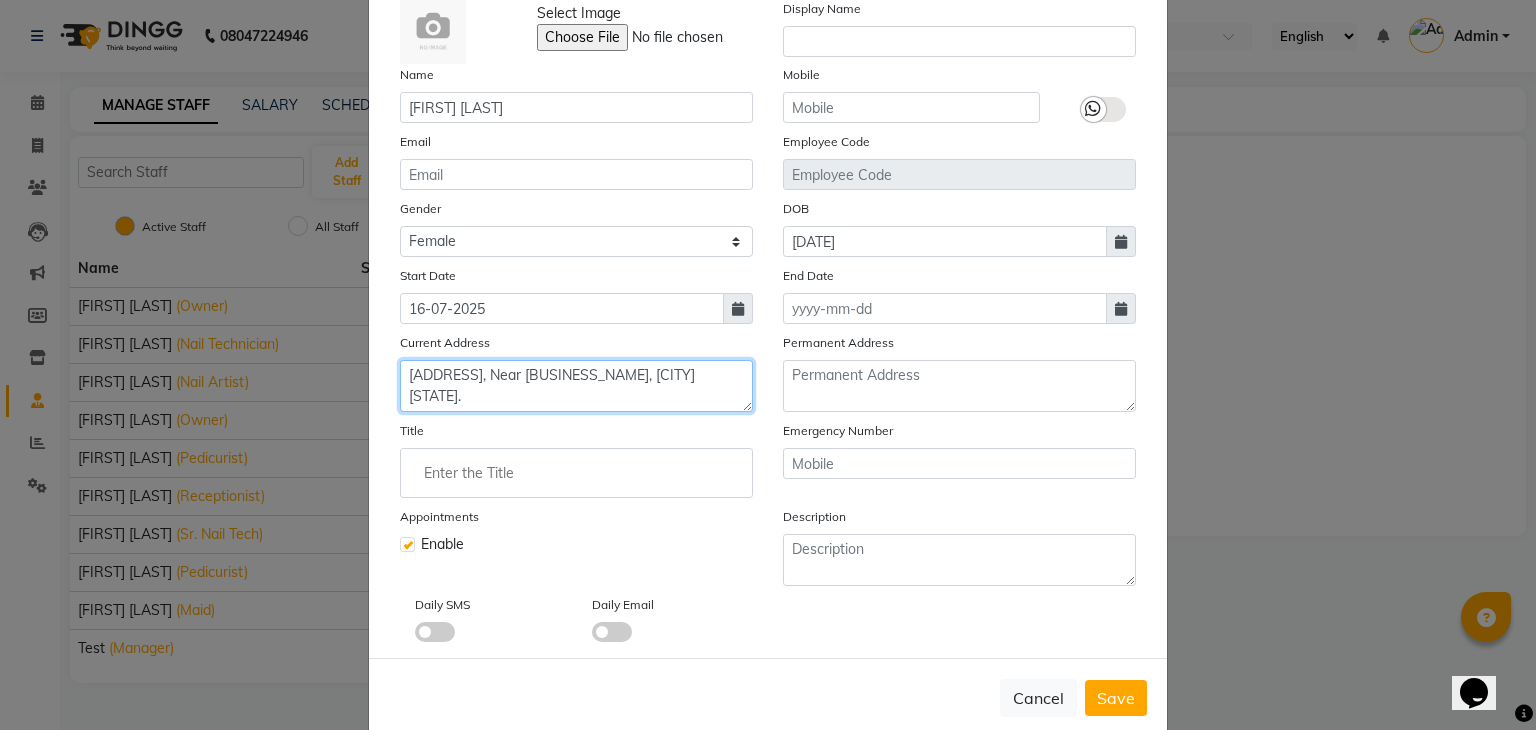 scroll, scrollTop: 115, scrollLeft: 0, axis: vertical 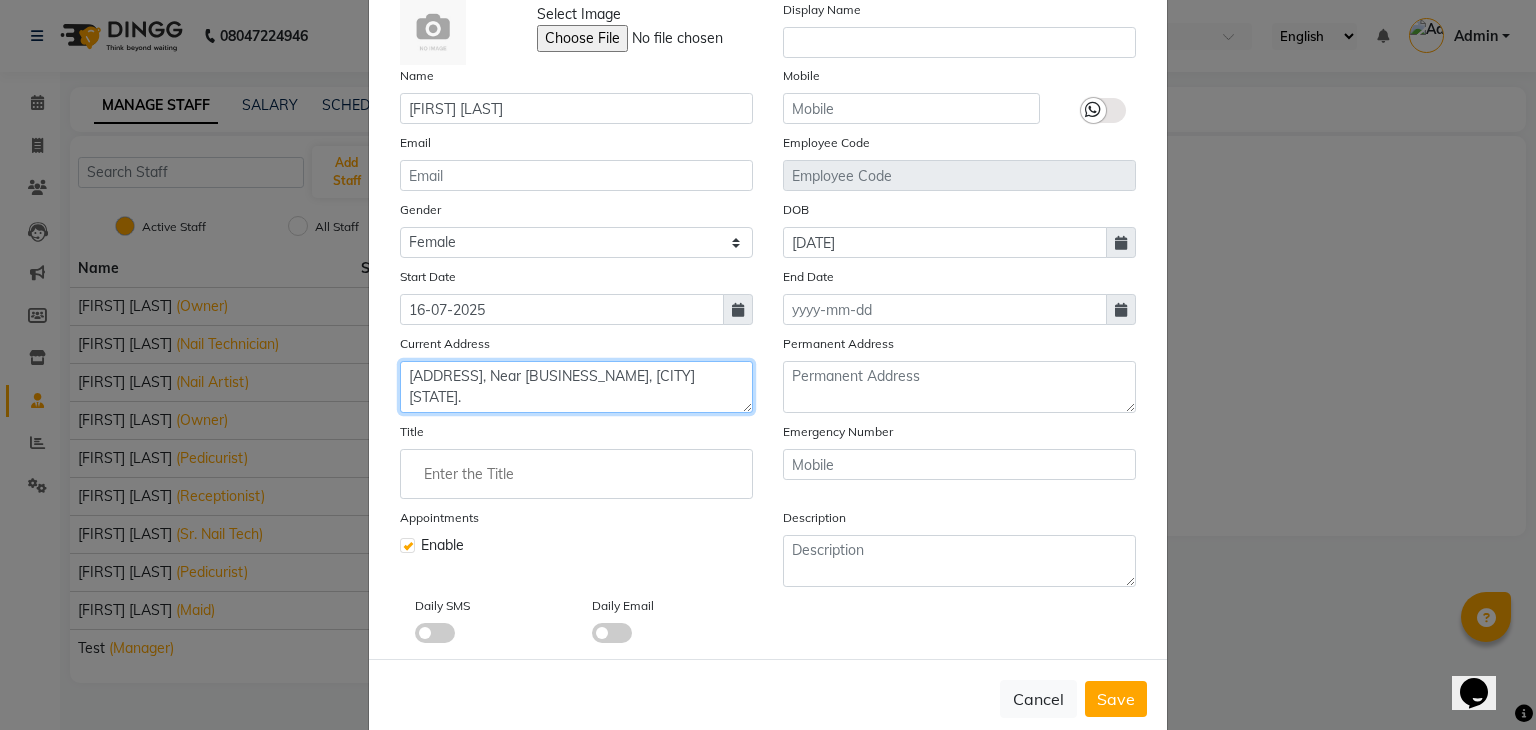 type on "[ADDRESS], Near [BUSINESS_NAME], [CITY] [STATE]." 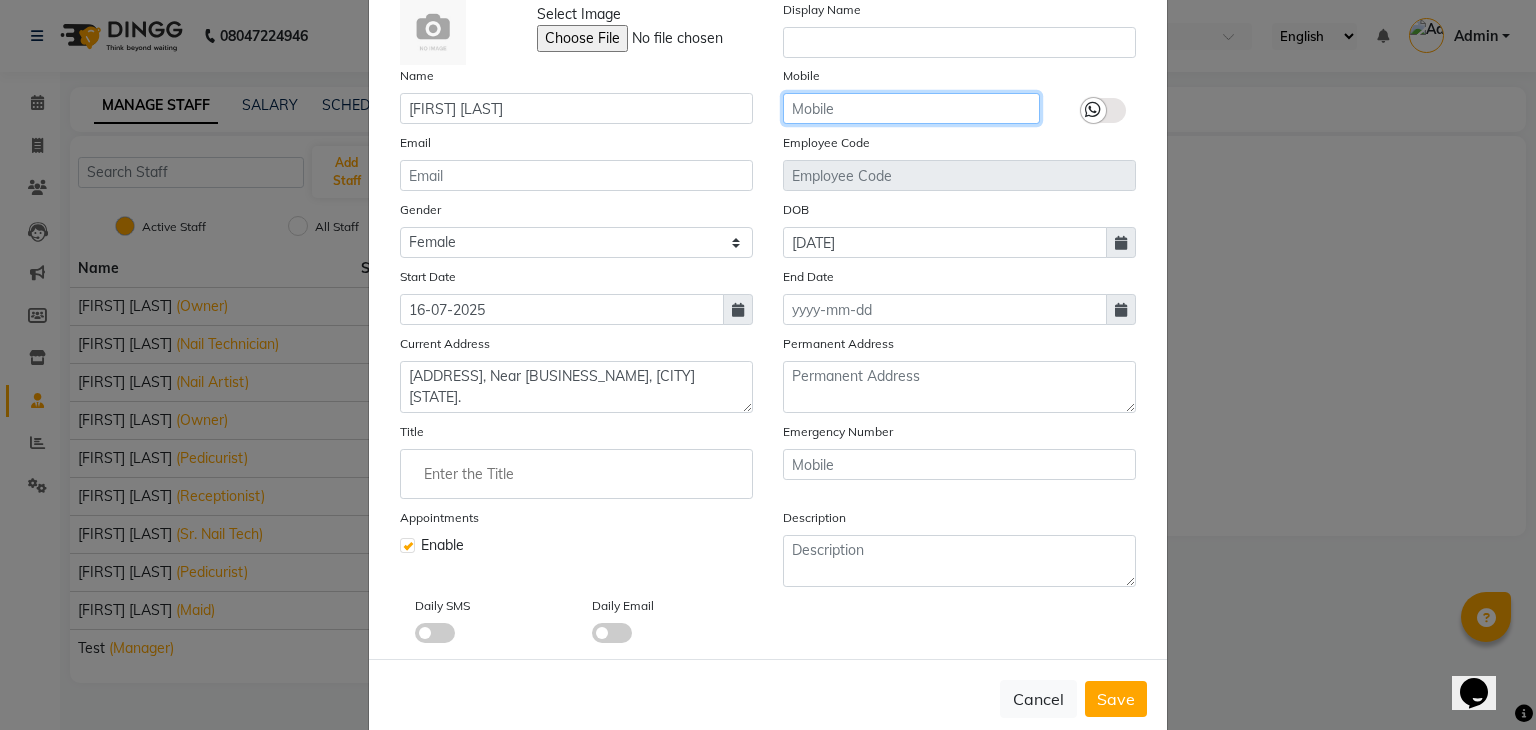 click 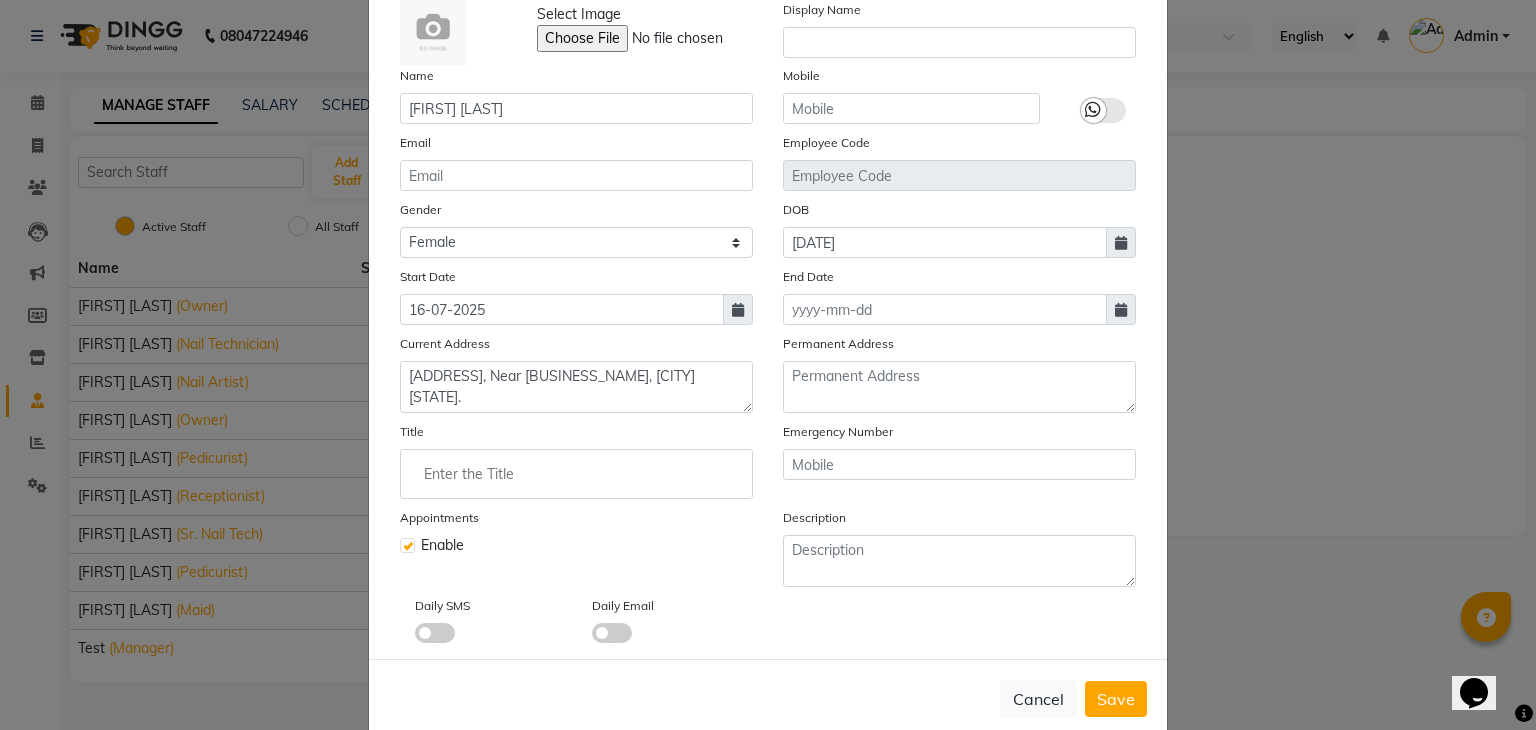click 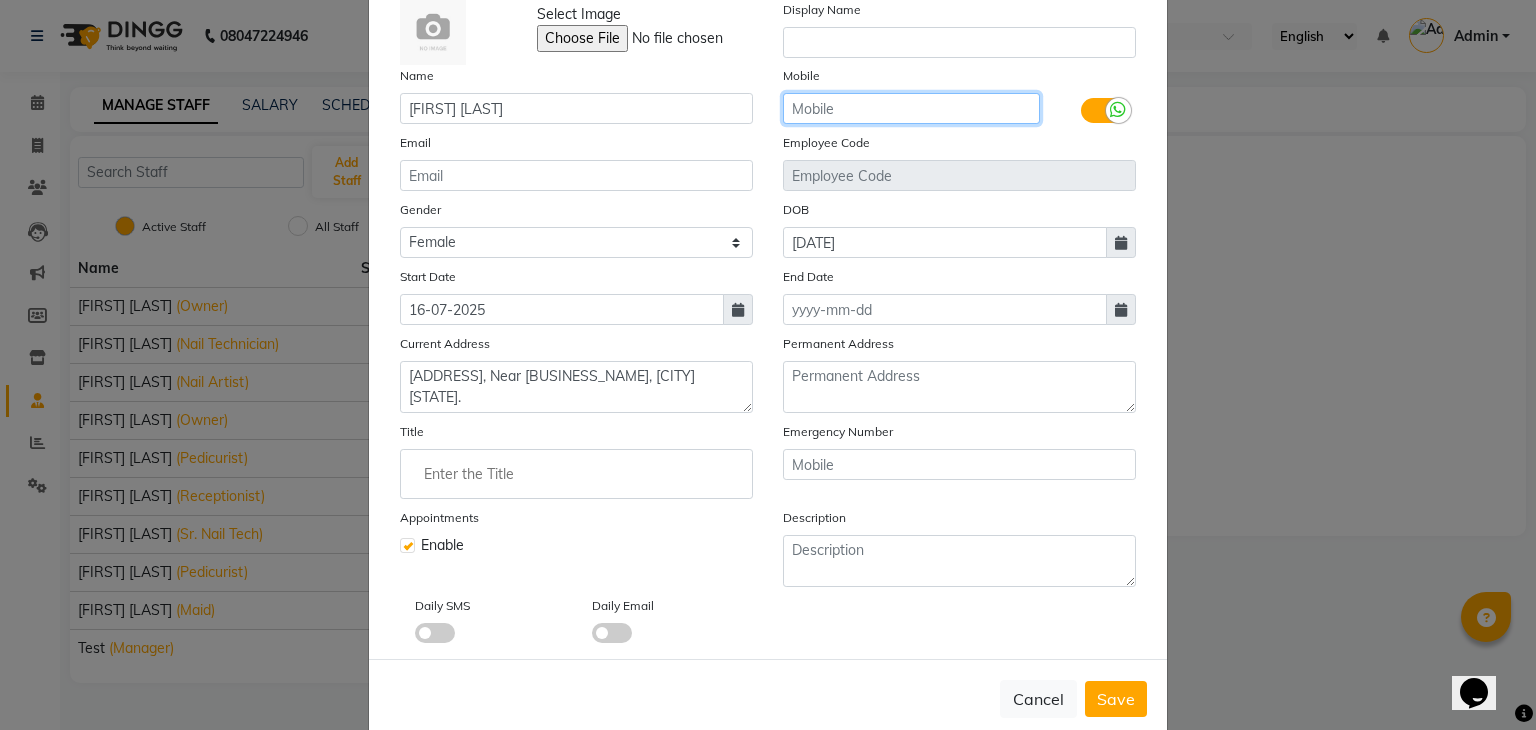 click 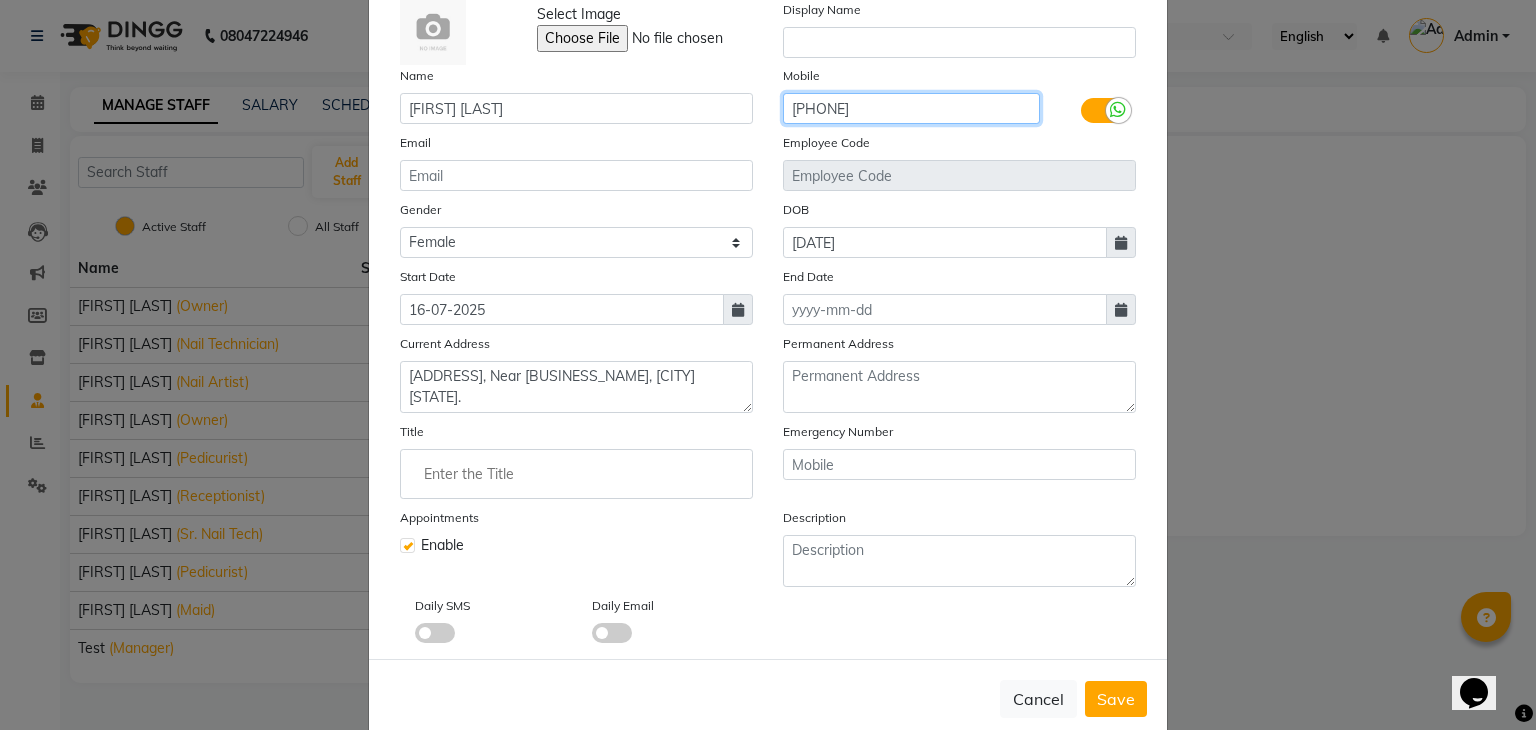 scroll, scrollTop: 160, scrollLeft: 0, axis: vertical 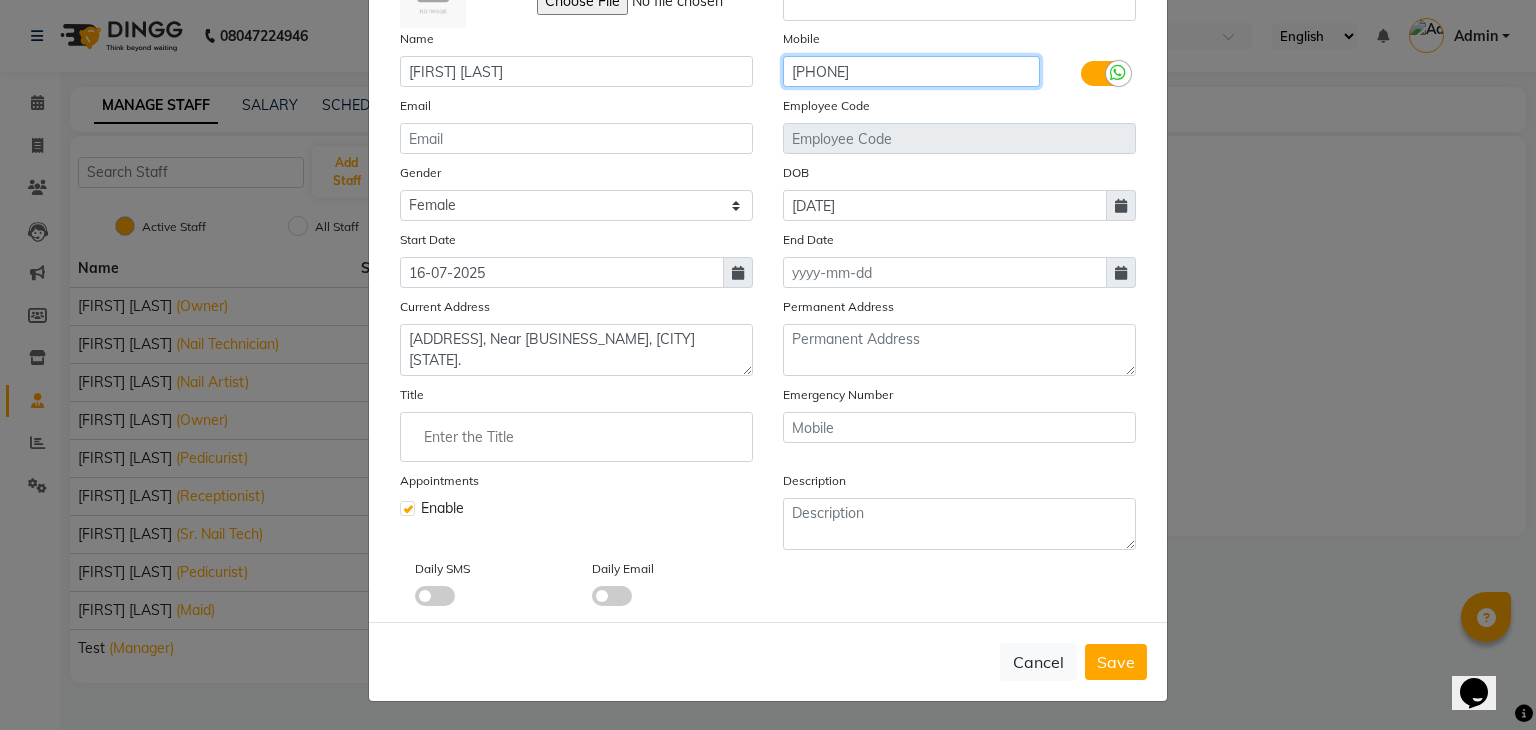 type on "[PHONE]" 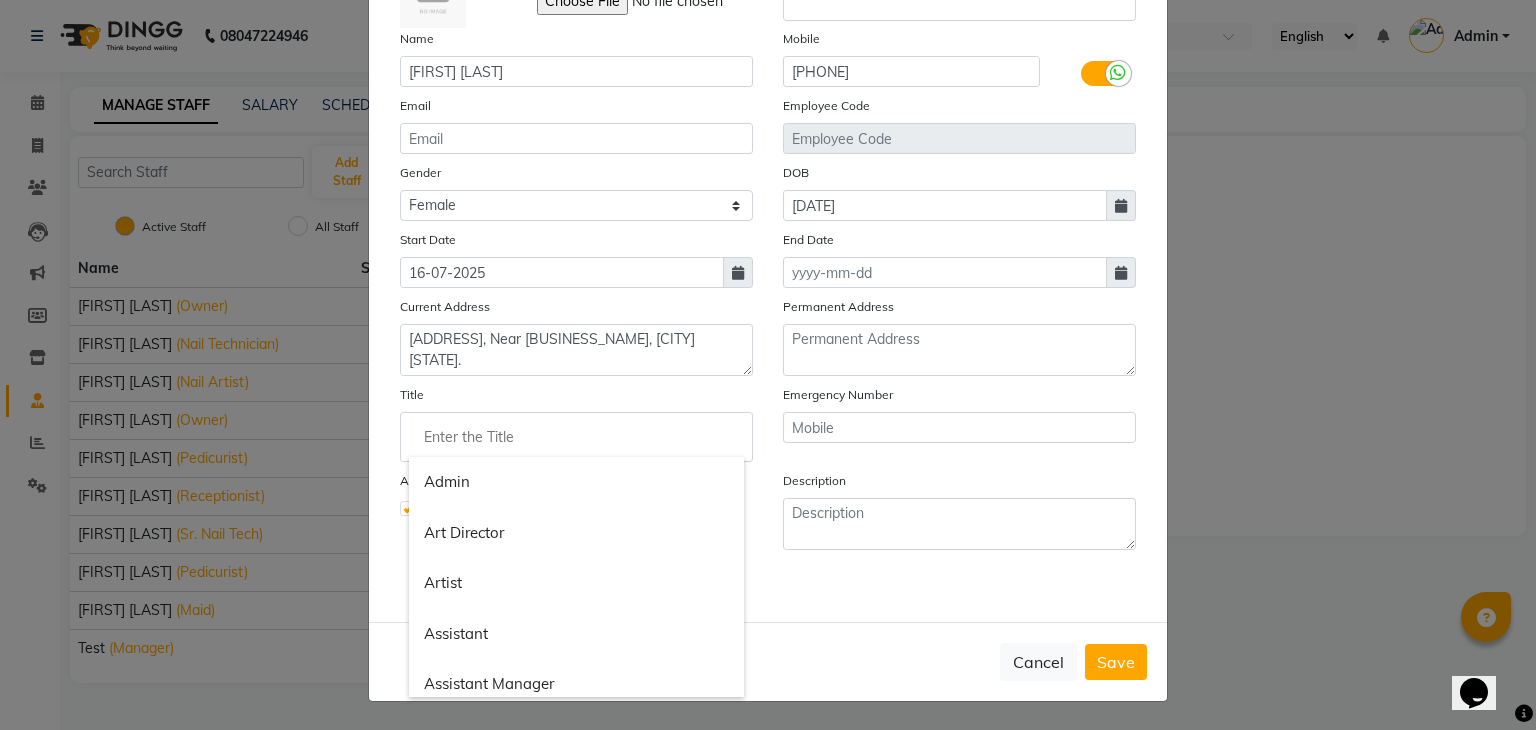 click 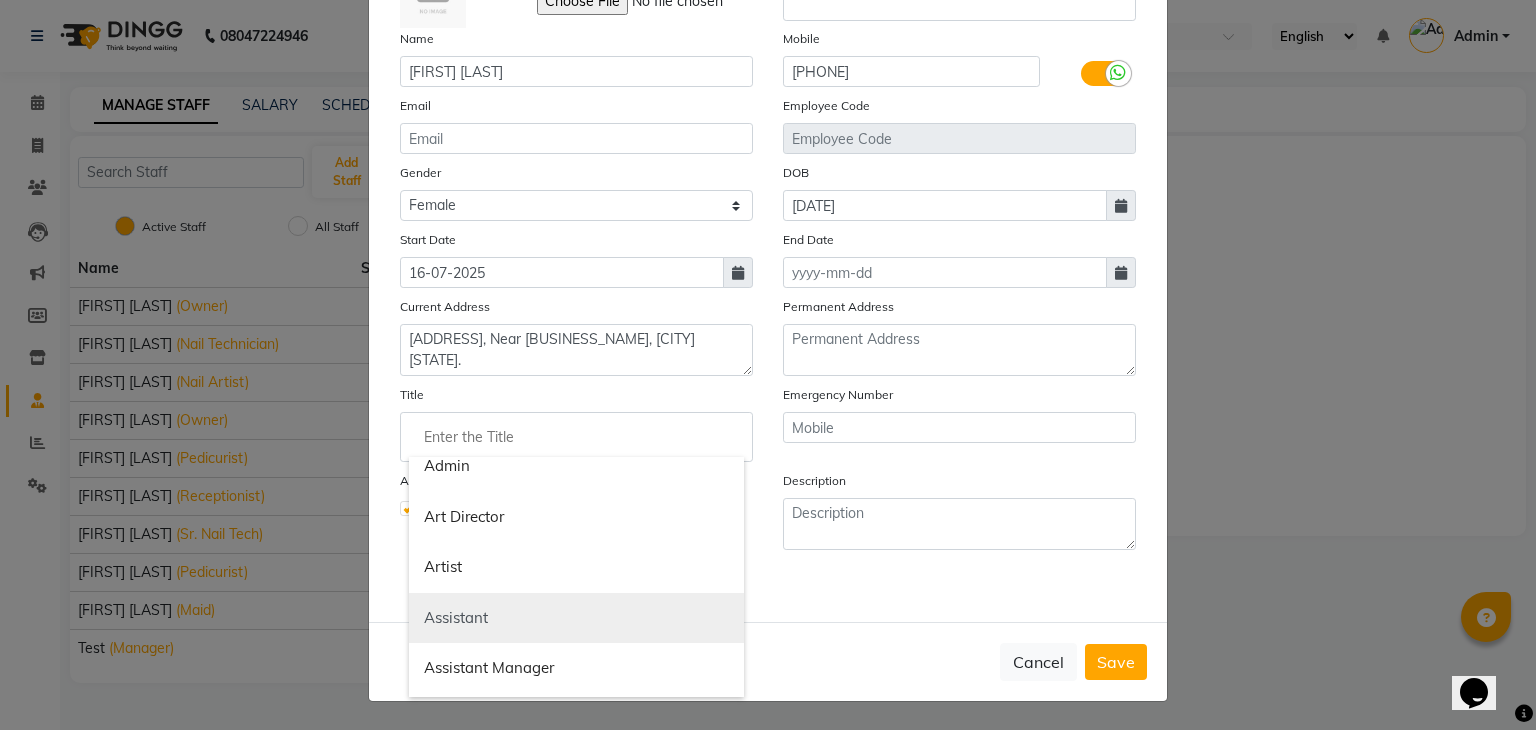 scroll, scrollTop: 11, scrollLeft: 0, axis: vertical 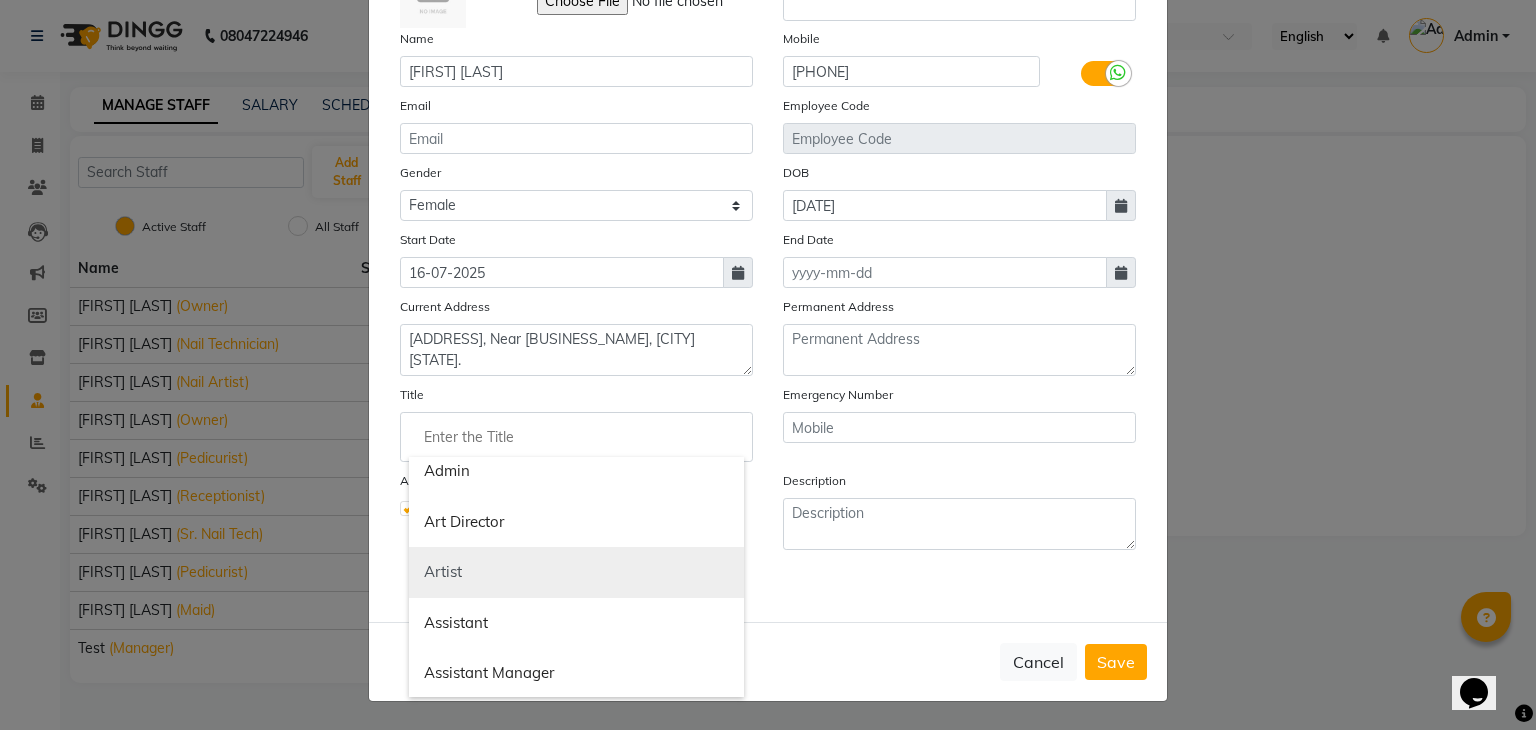 click on "Artist" at bounding box center [576, 572] 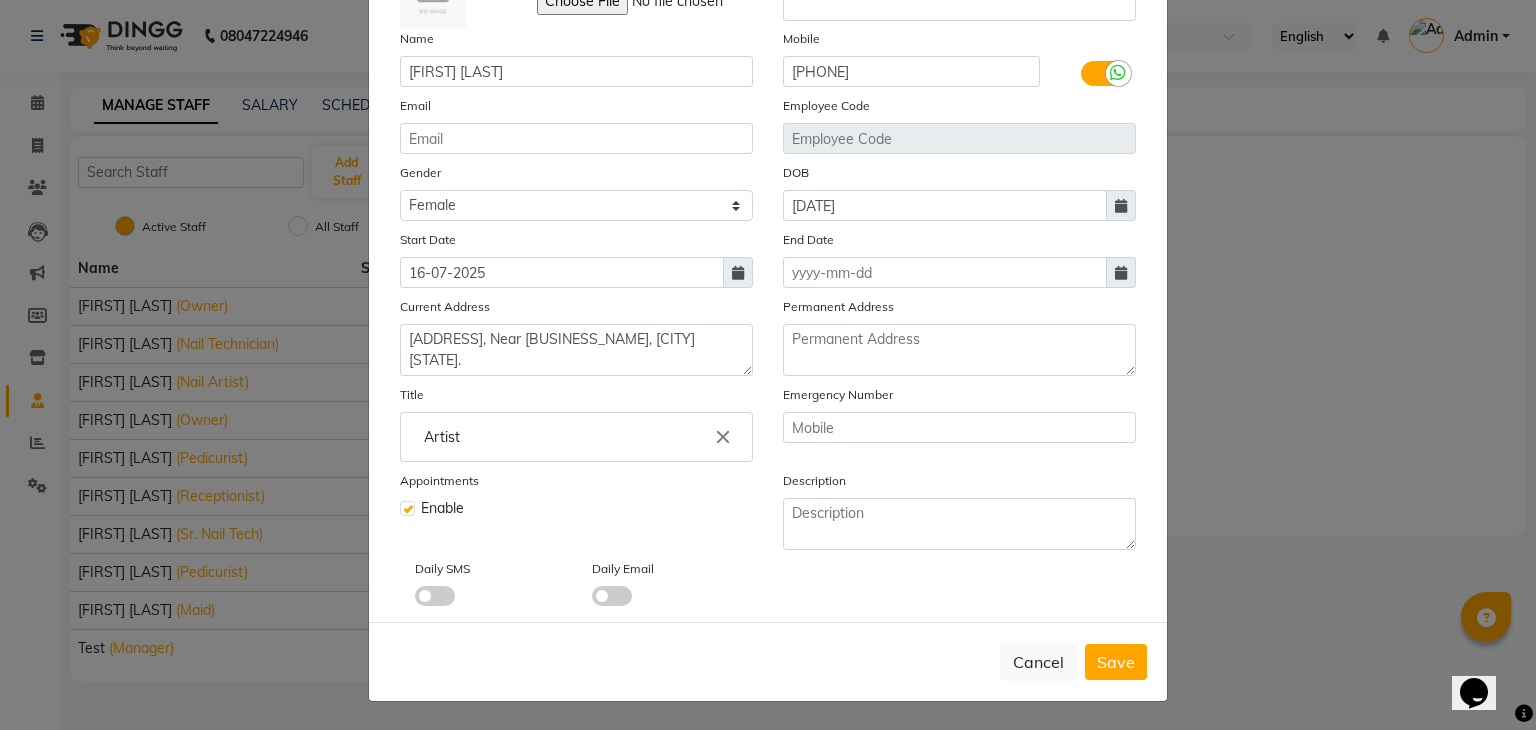 scroll, scrollTop: 0, scrollLeft: 0, axis: both 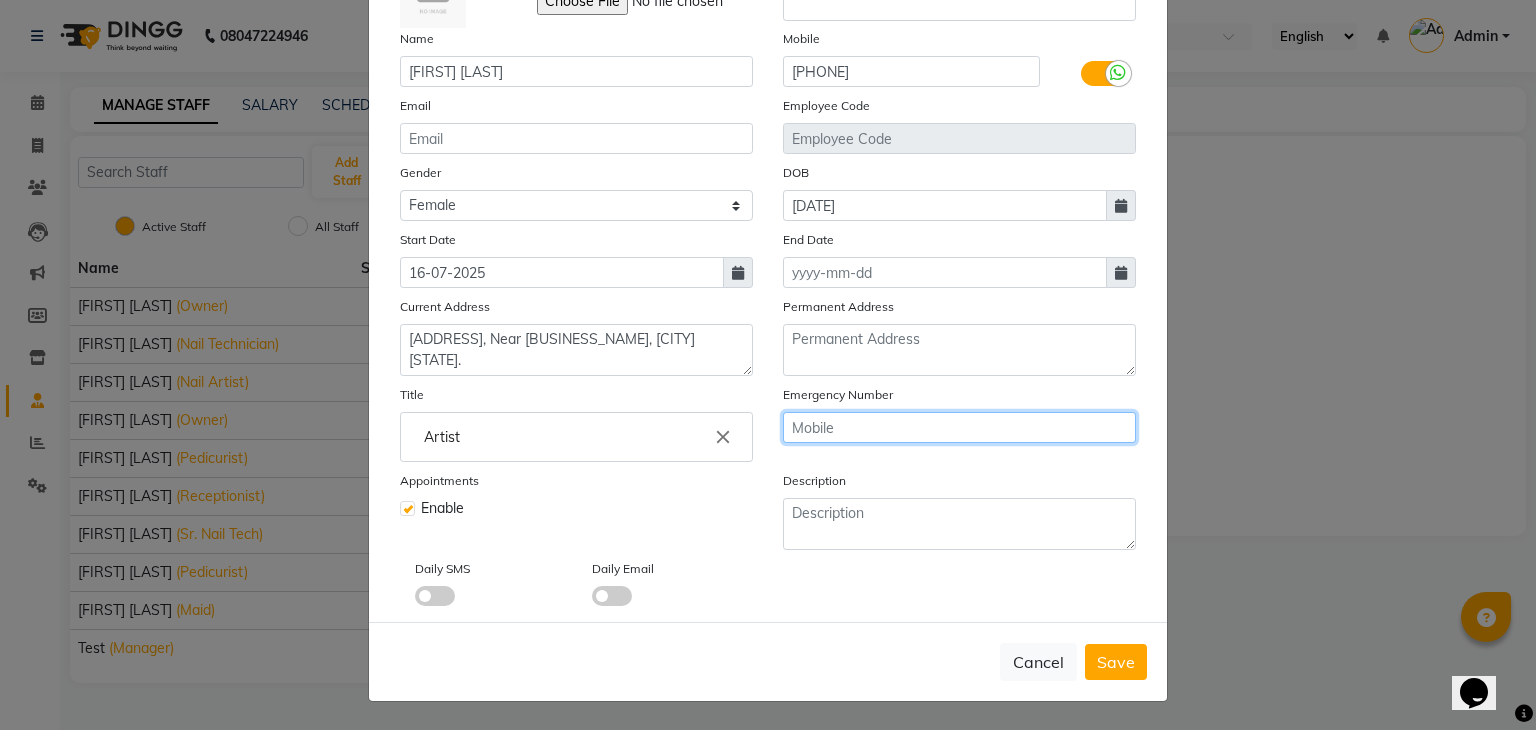 click 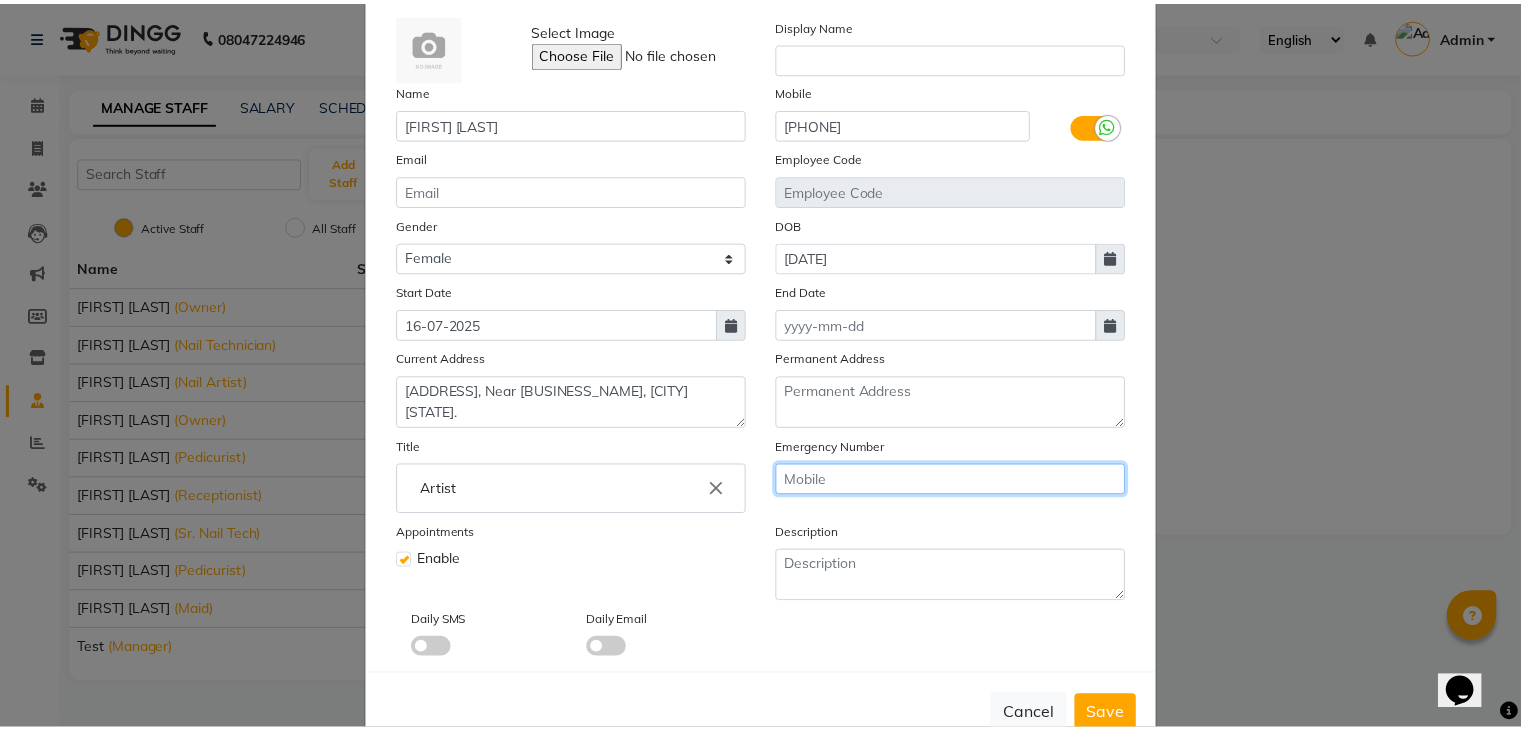 scroll, scrollTop: 160, scrollLeft: 0, axis: vertical 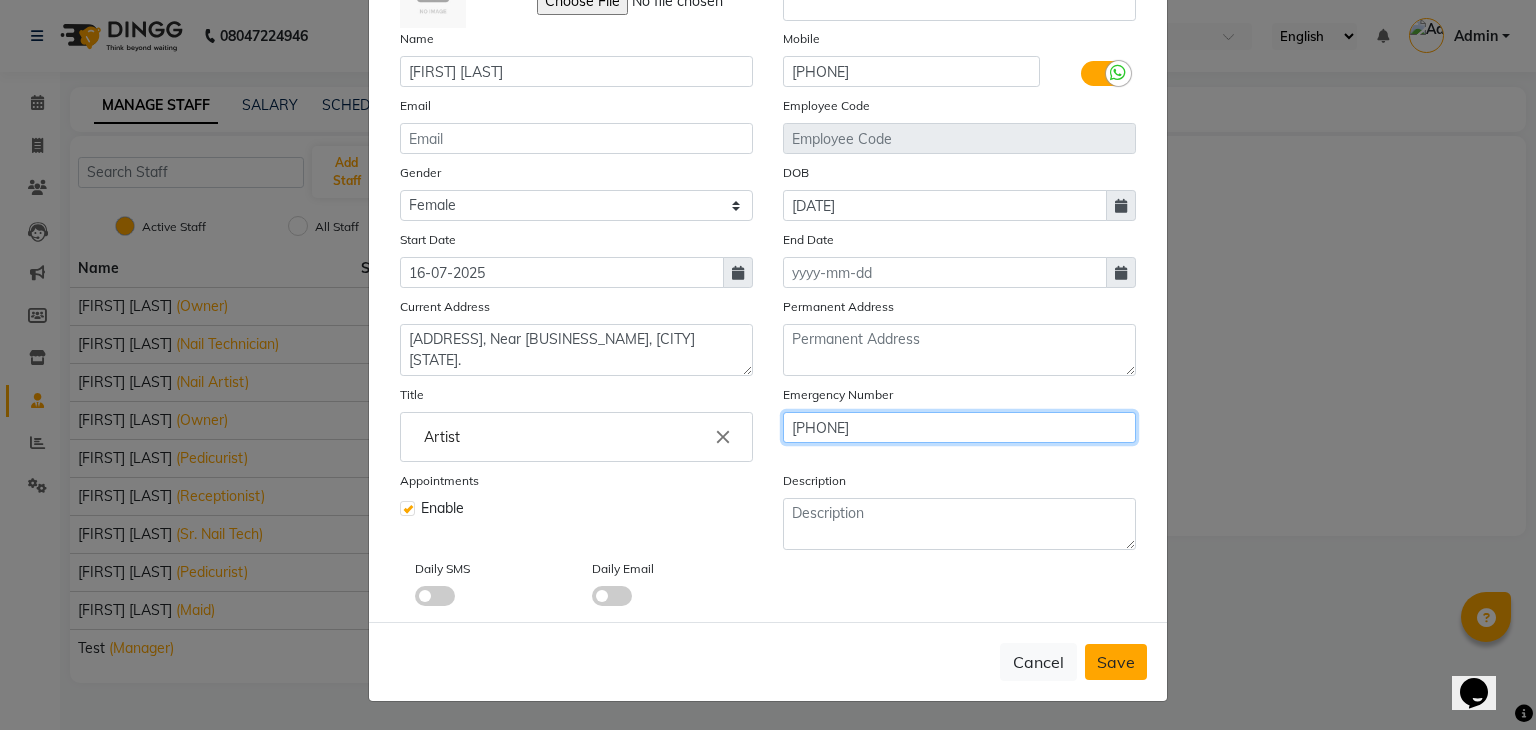 type on "[PHONE]" 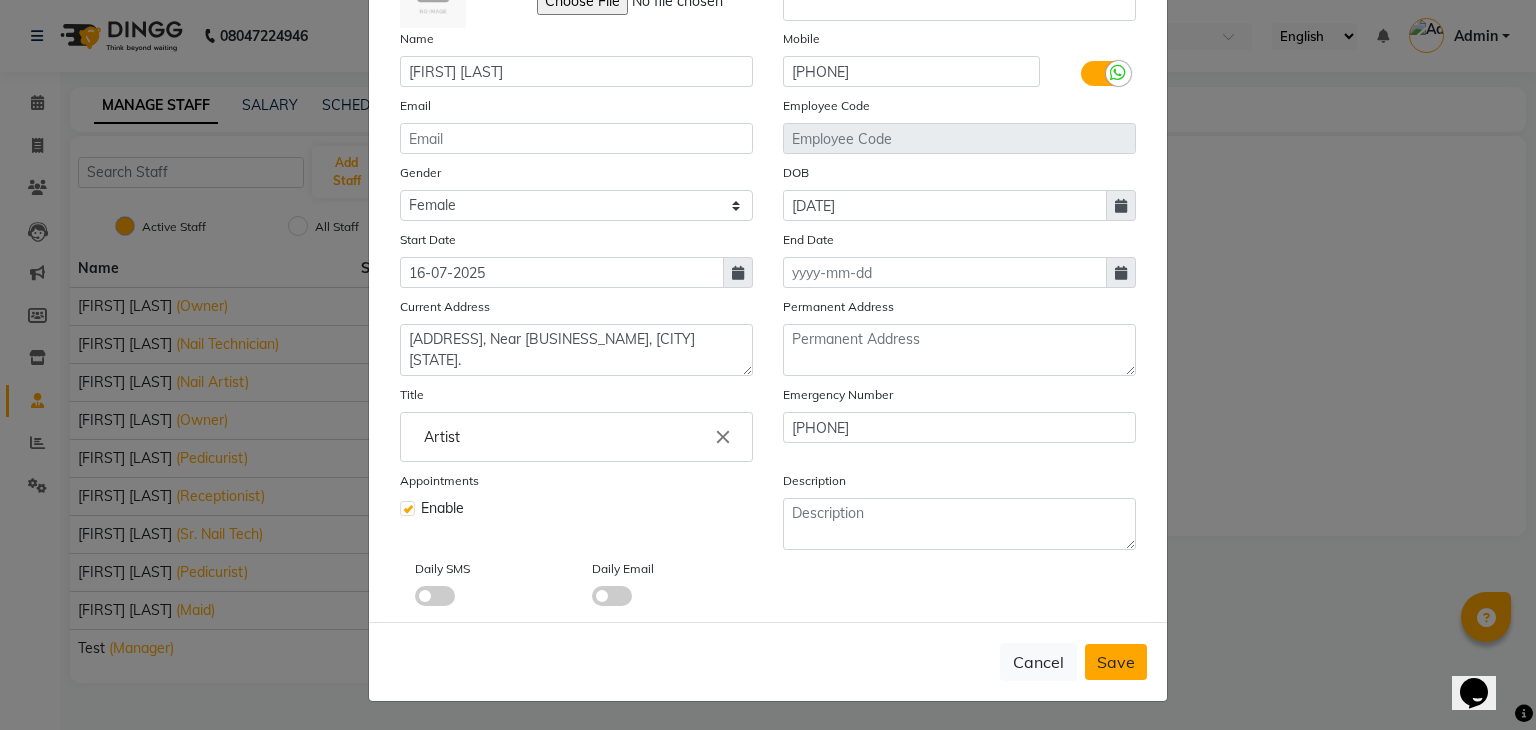 click on "Save" at bounding box center [1116, 662] 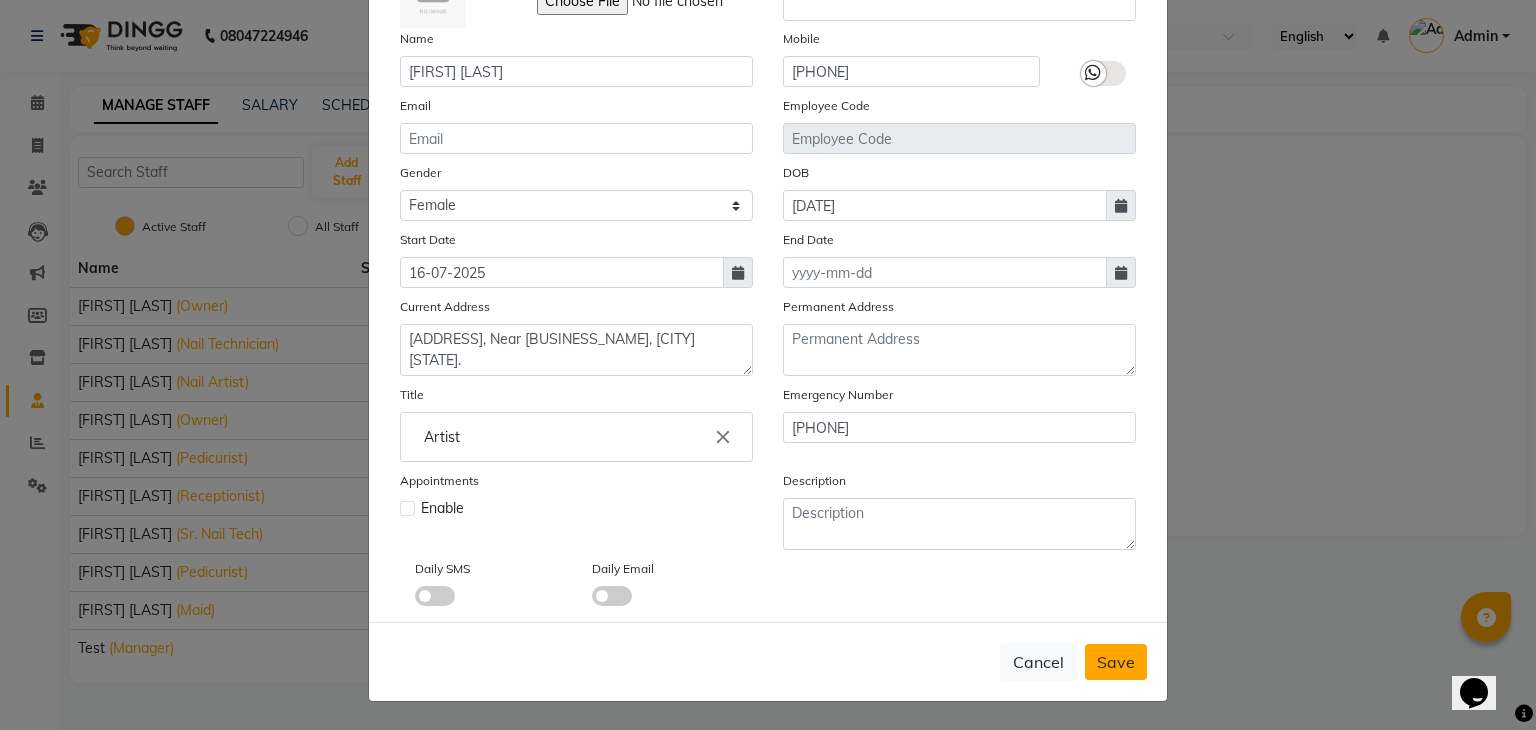 type 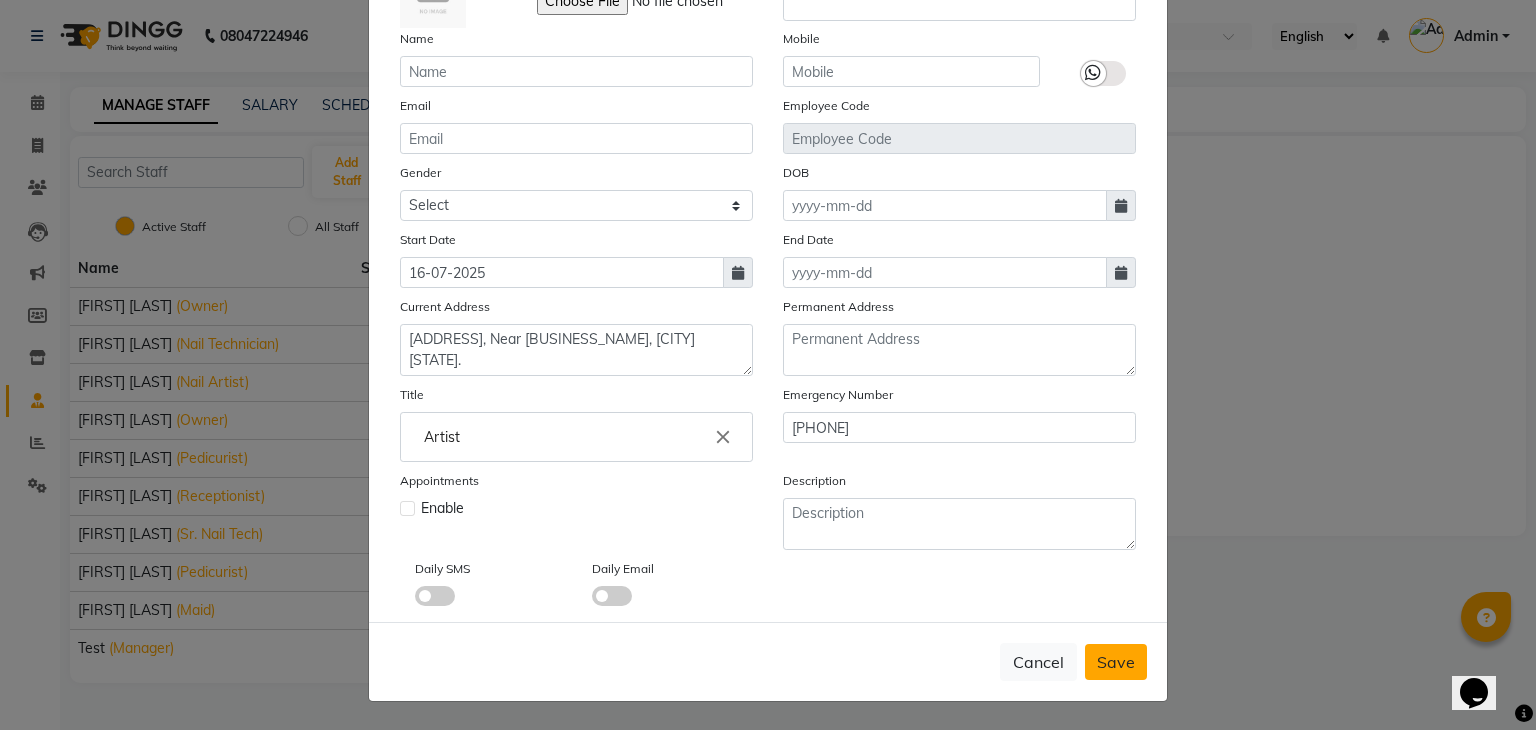 type 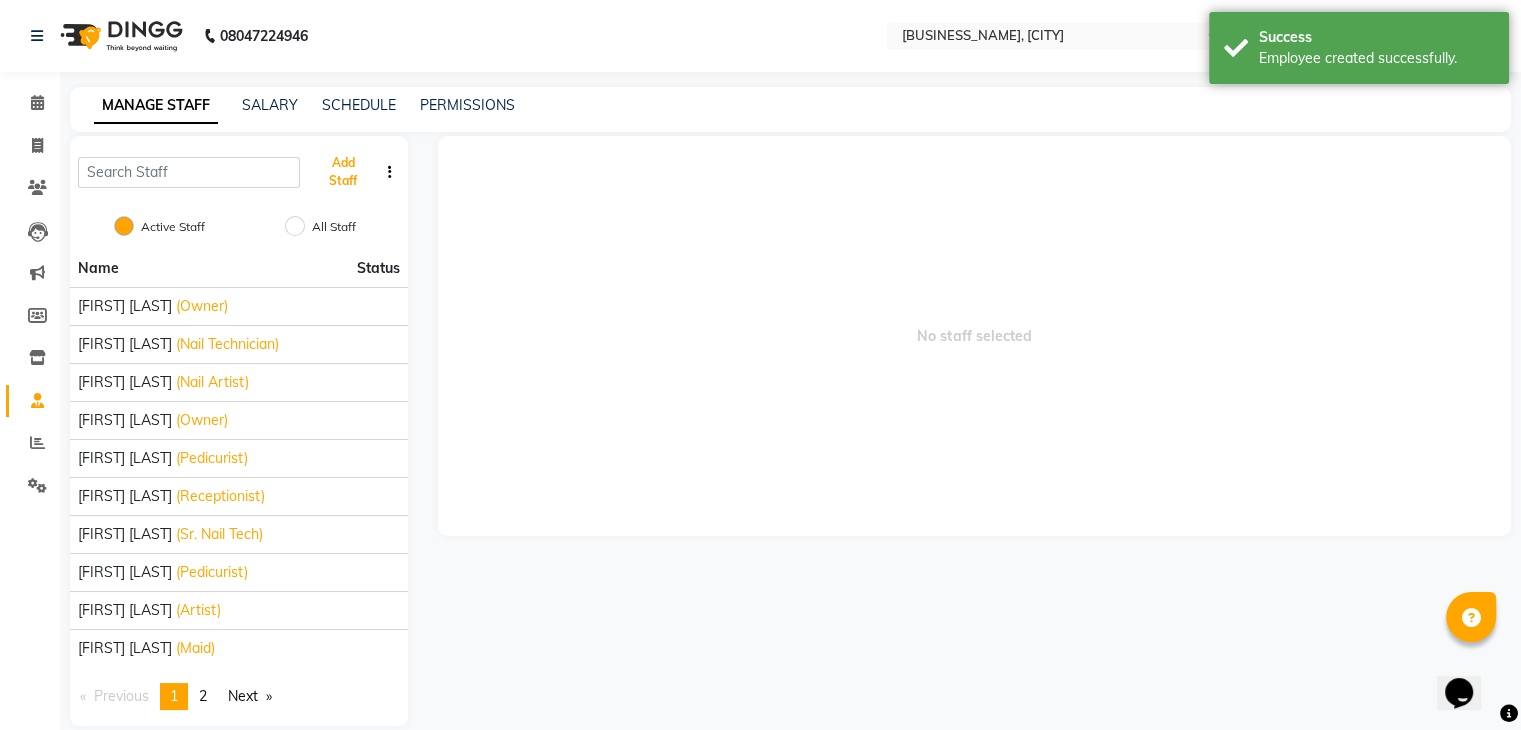 scroll, scrollTop: 24, scrollLeft: 0, axis: vertical 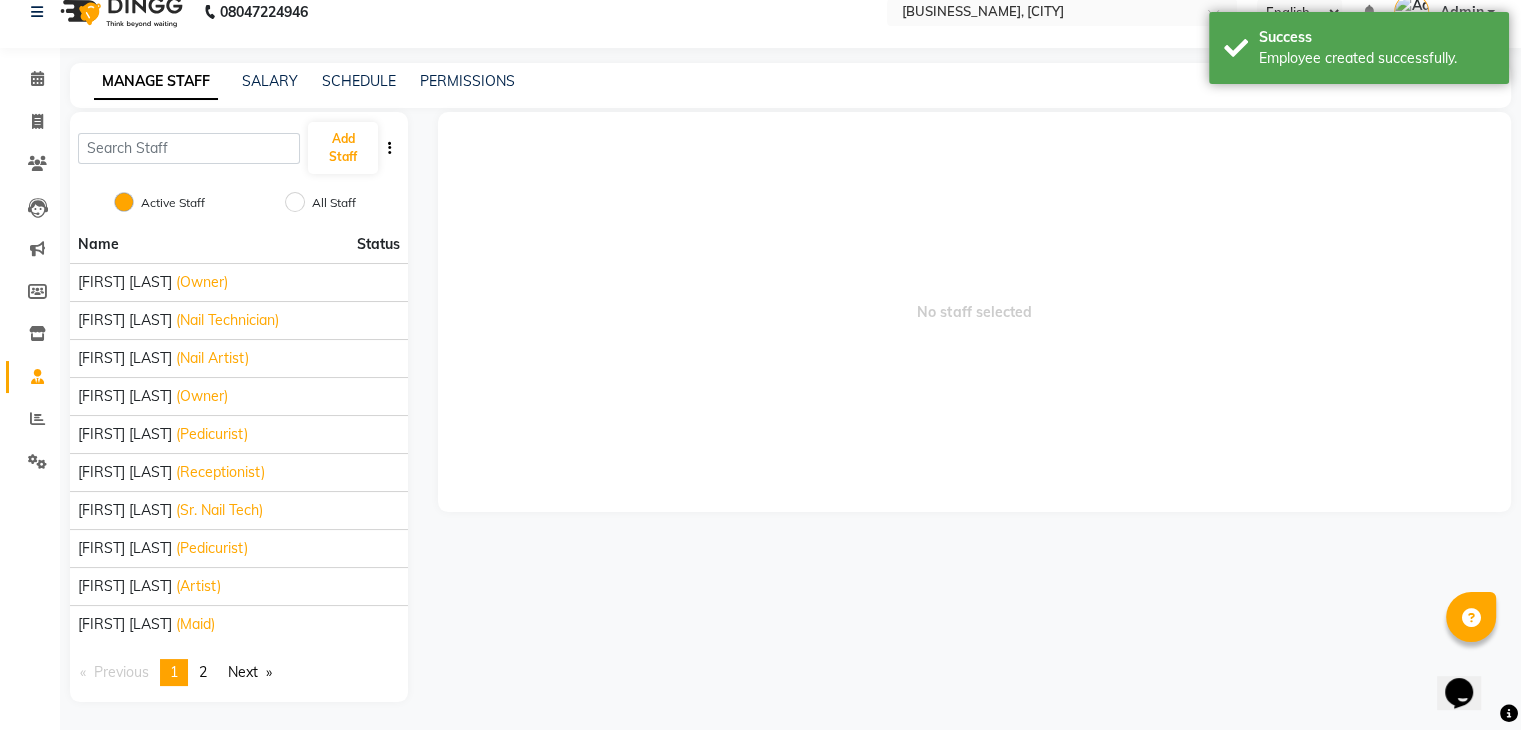 click 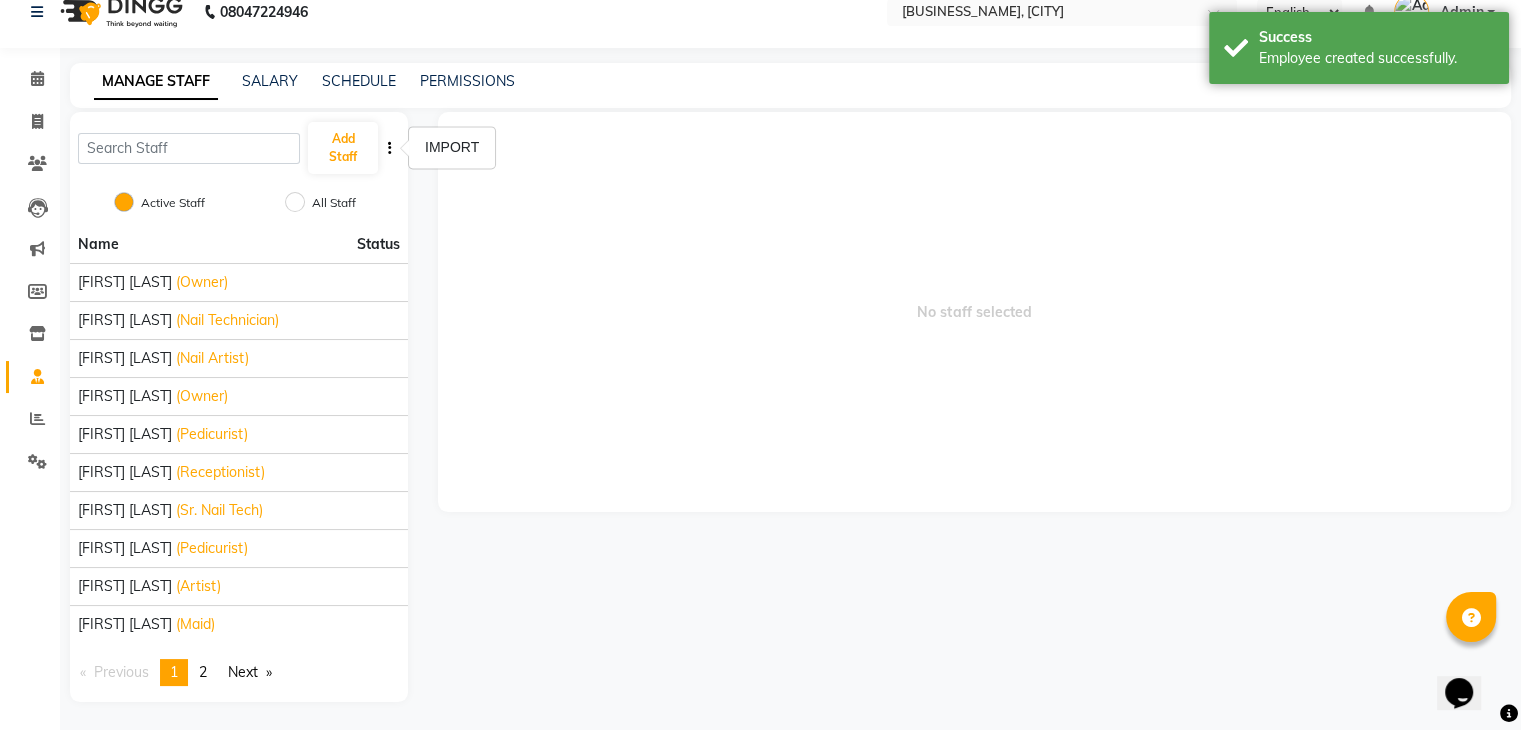 click on "No staff selected" at bounding box center [974, 312] 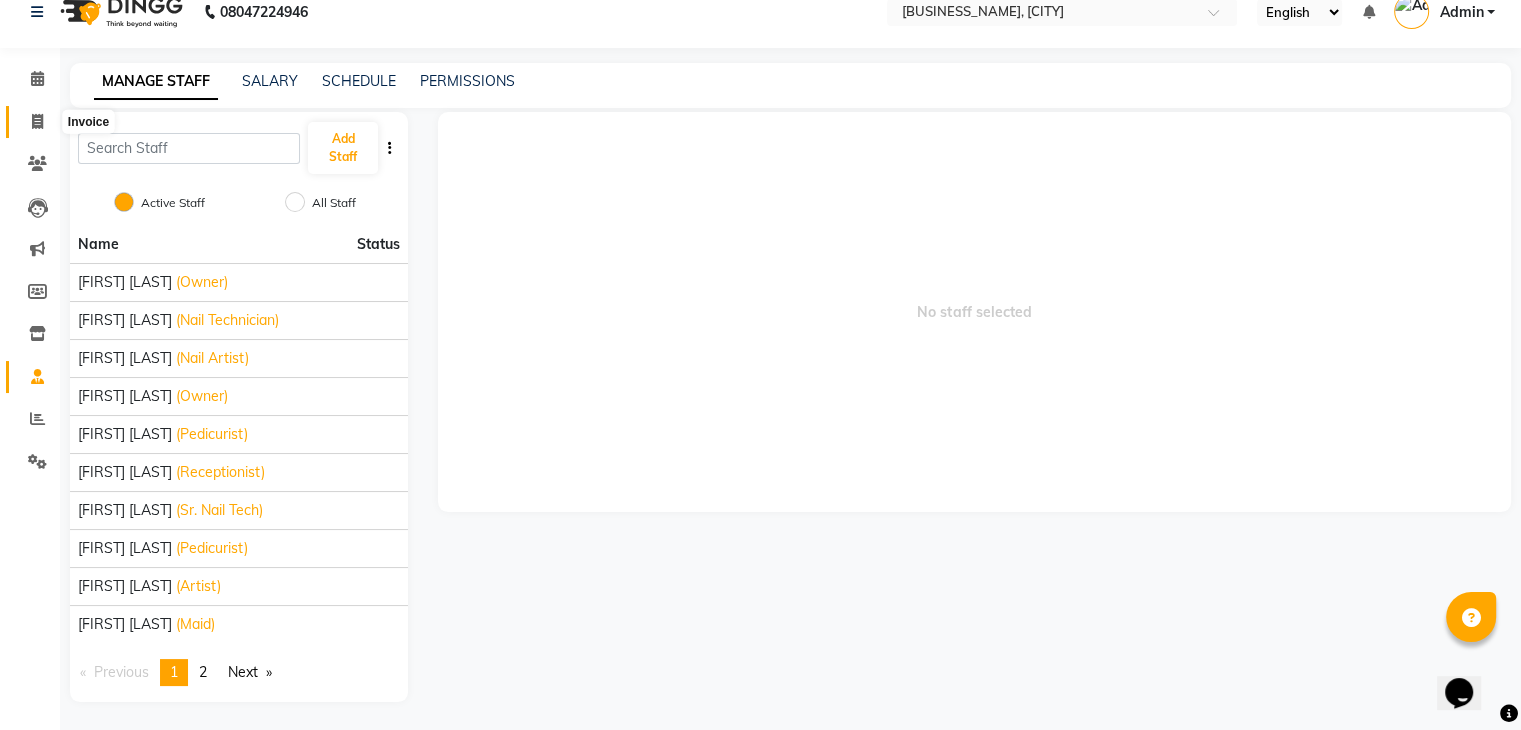 click 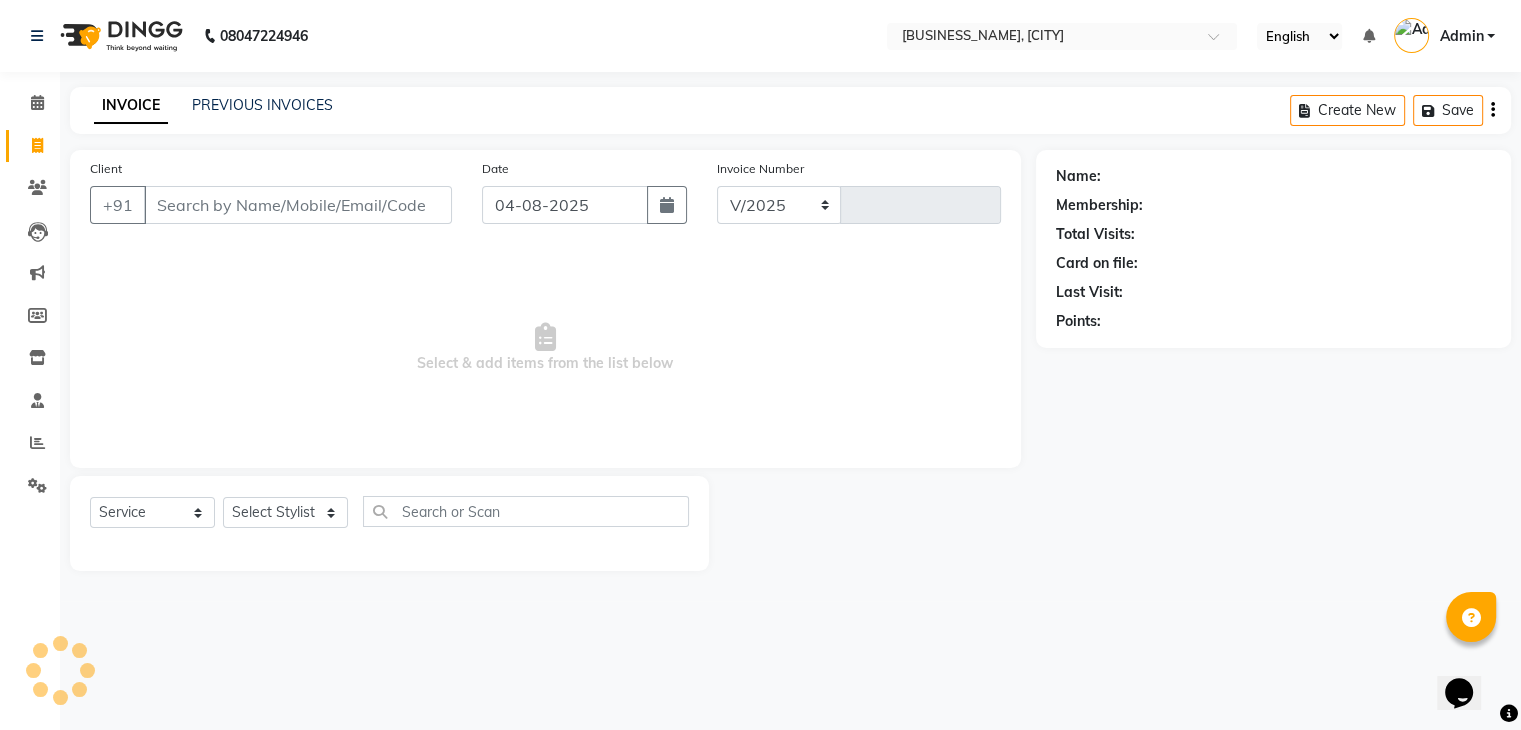 select on "6612" 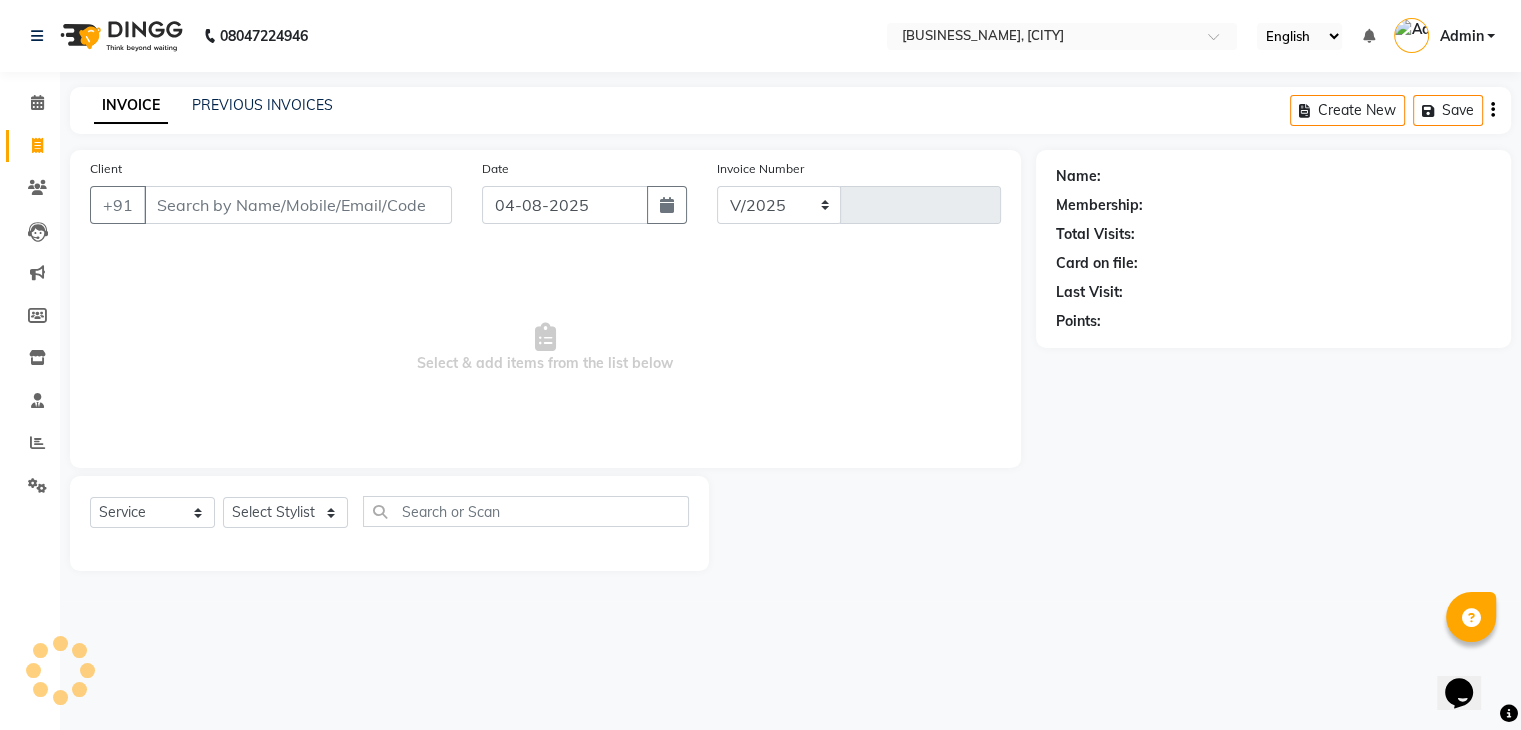 type on "0151" 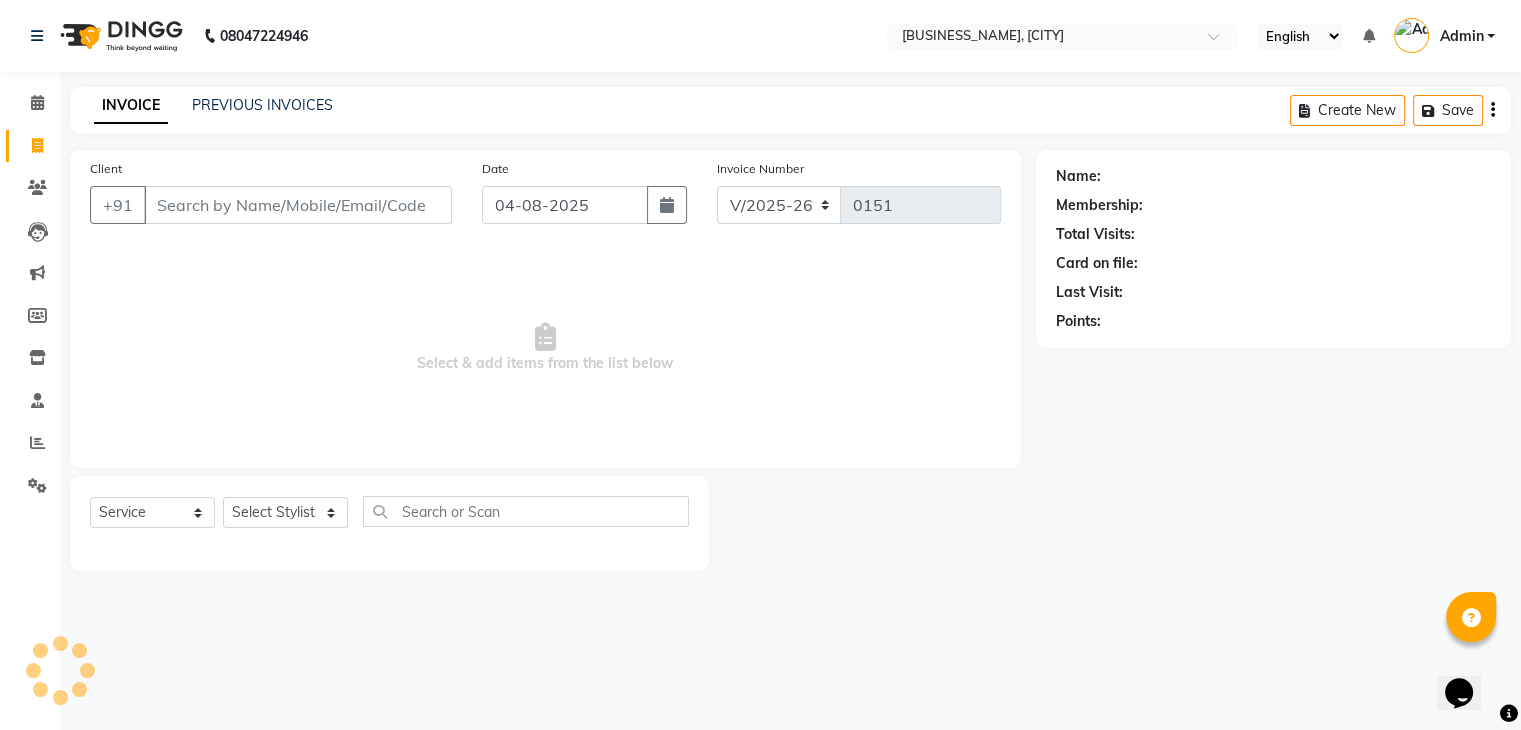 scroll, scrollTop: 0, scrollLeft: 0, axis: both 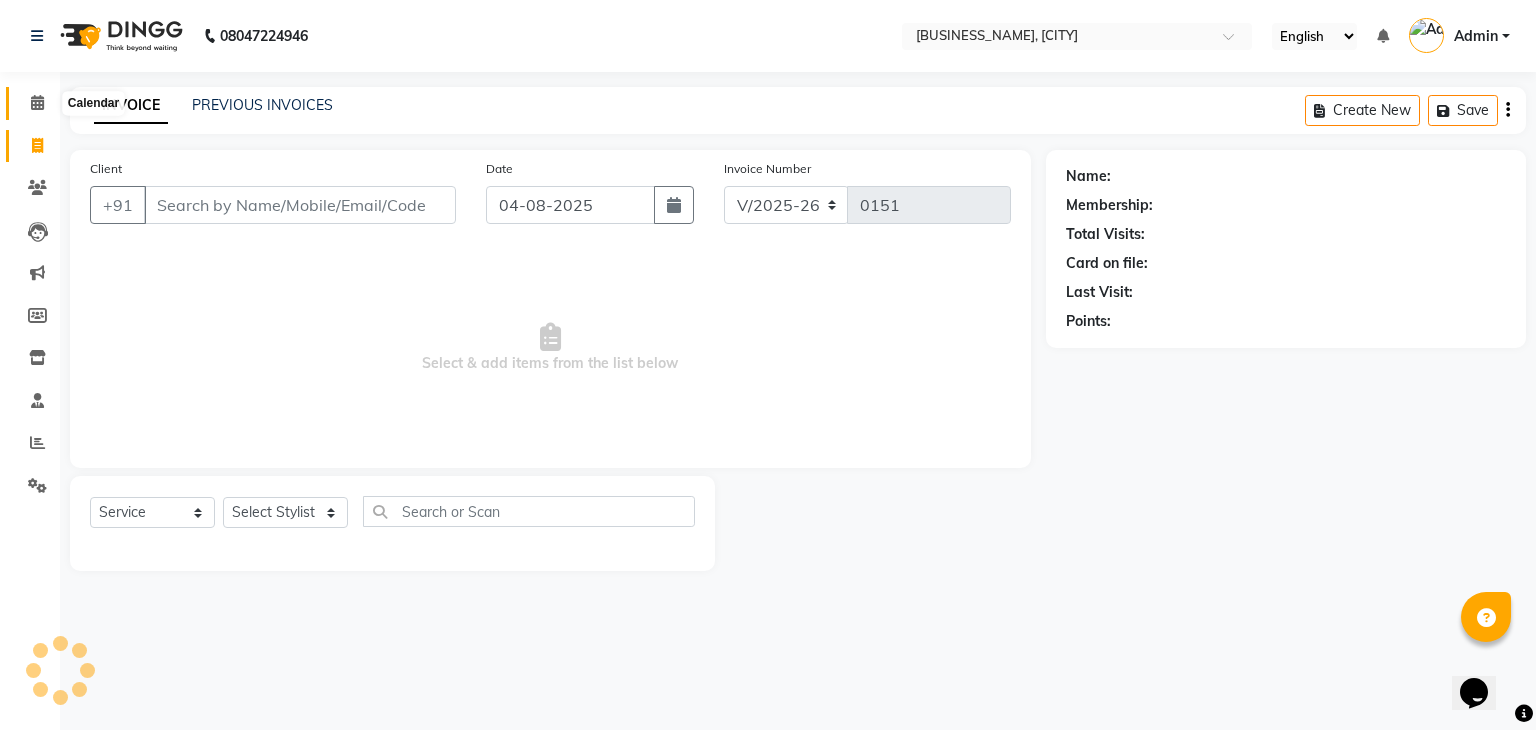 click 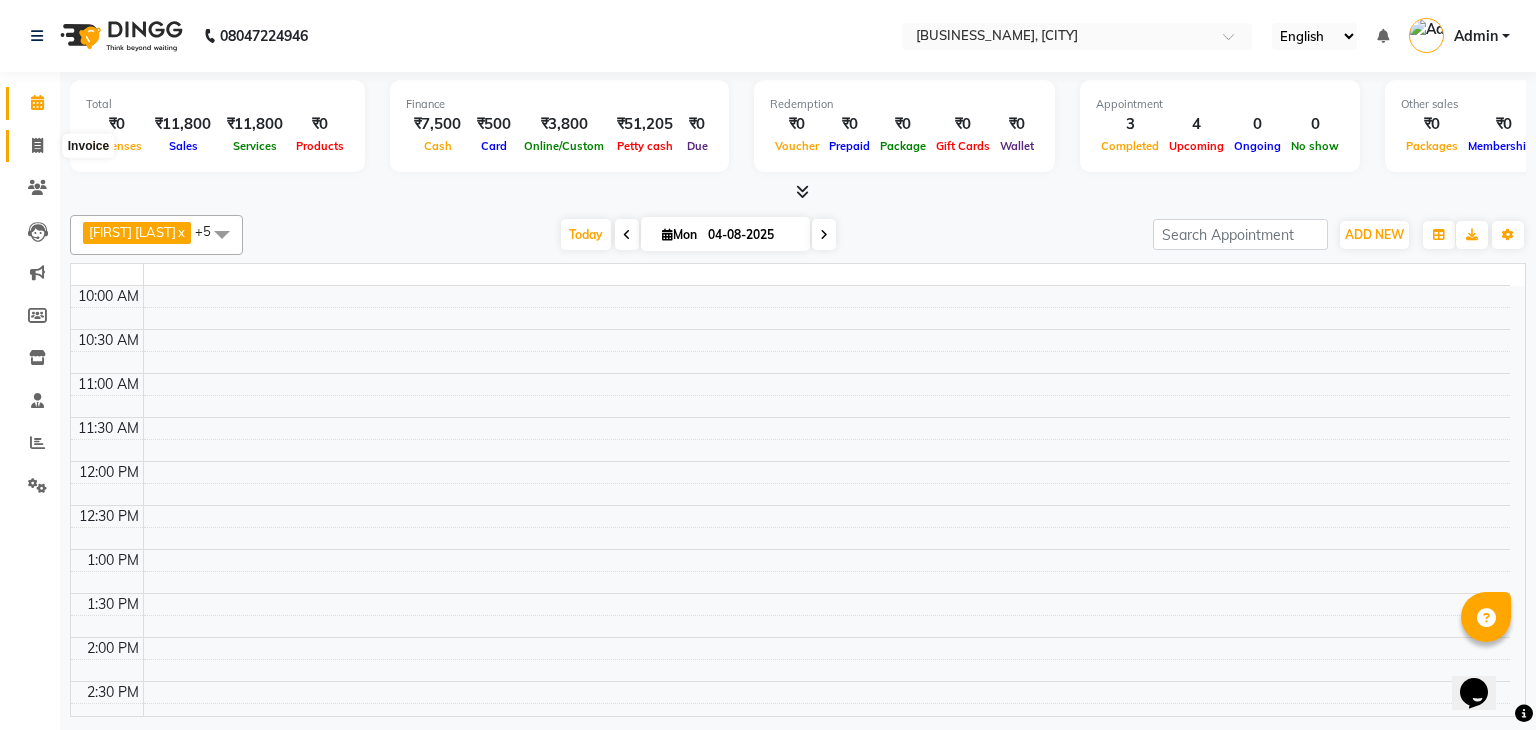 click 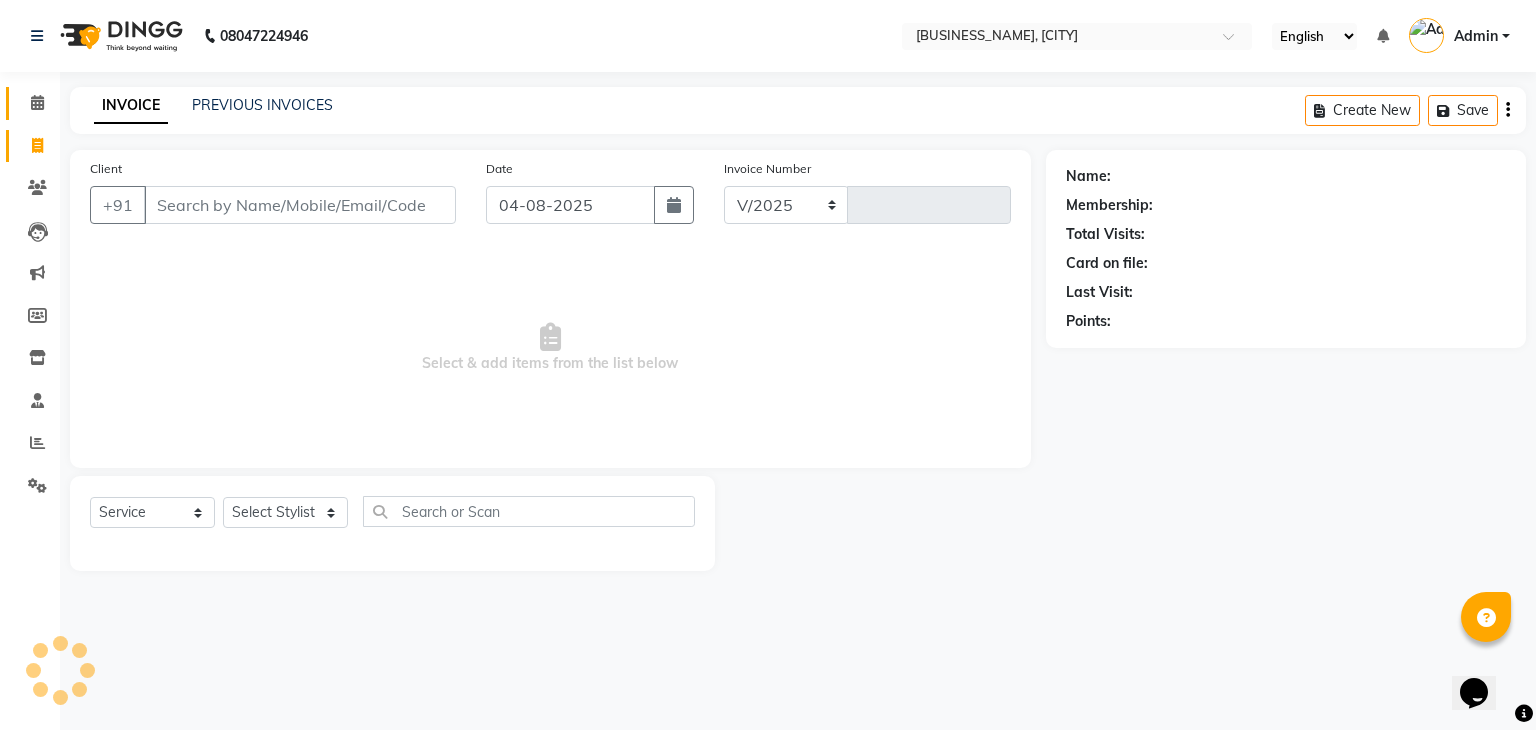 select on "6612" 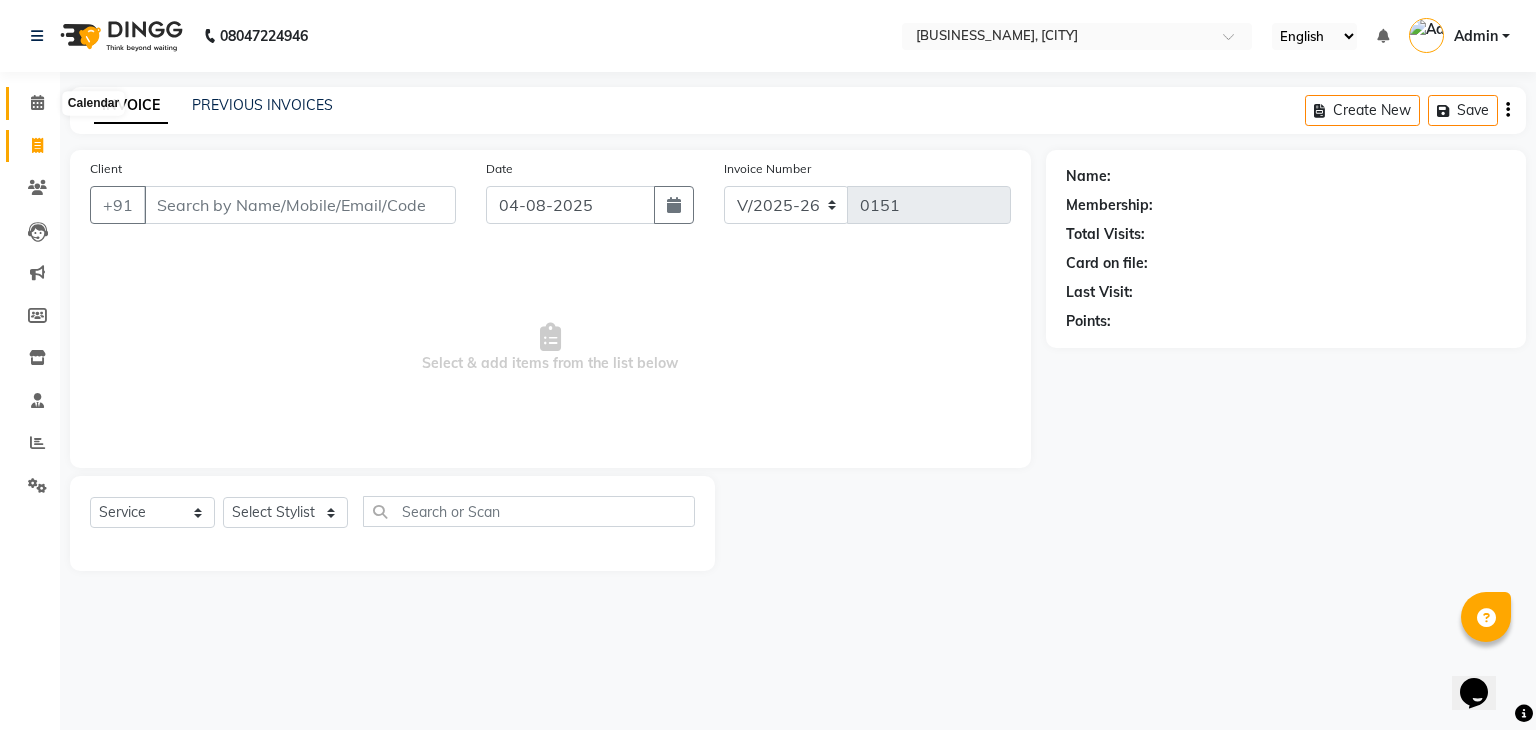 click 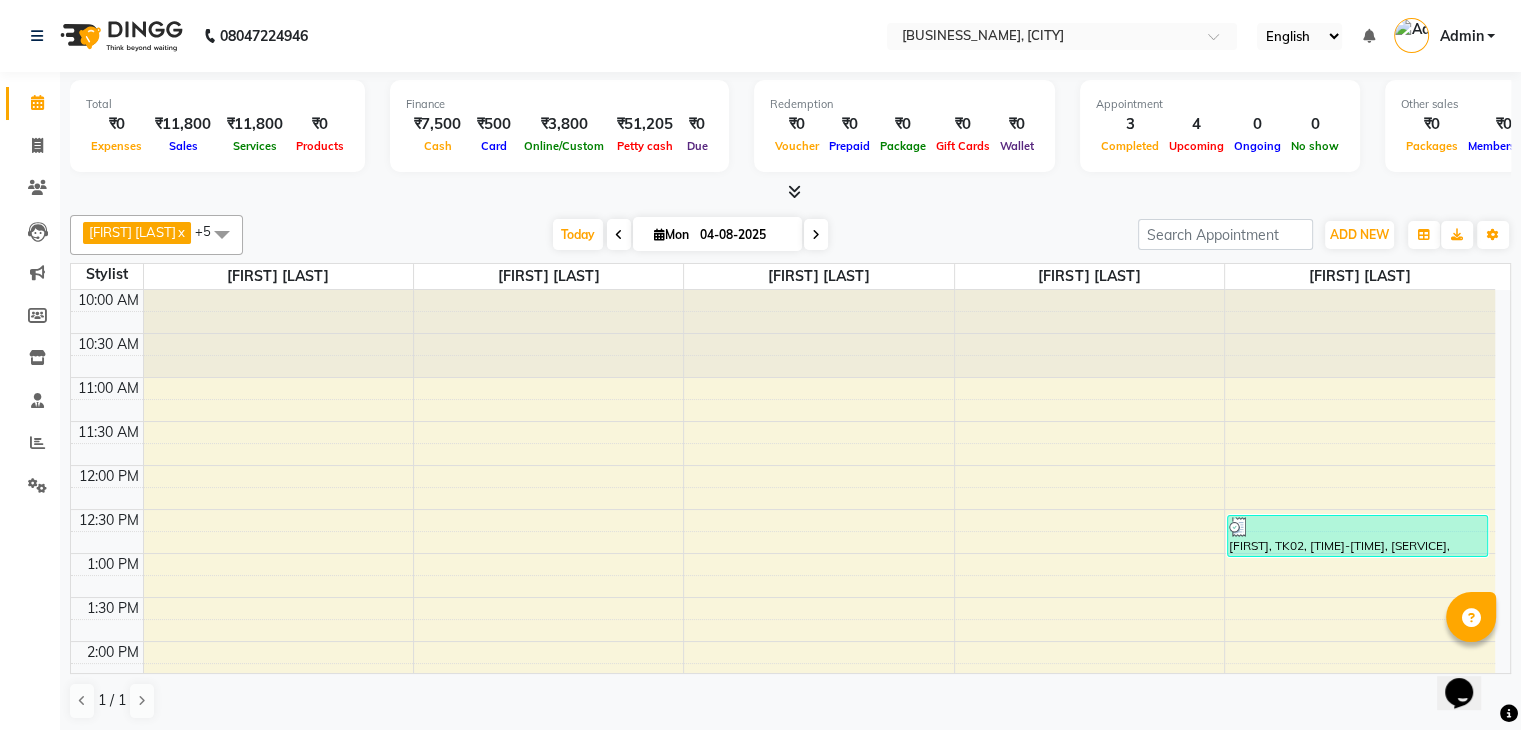 click on "Sales" at bounding box center (183, 146) 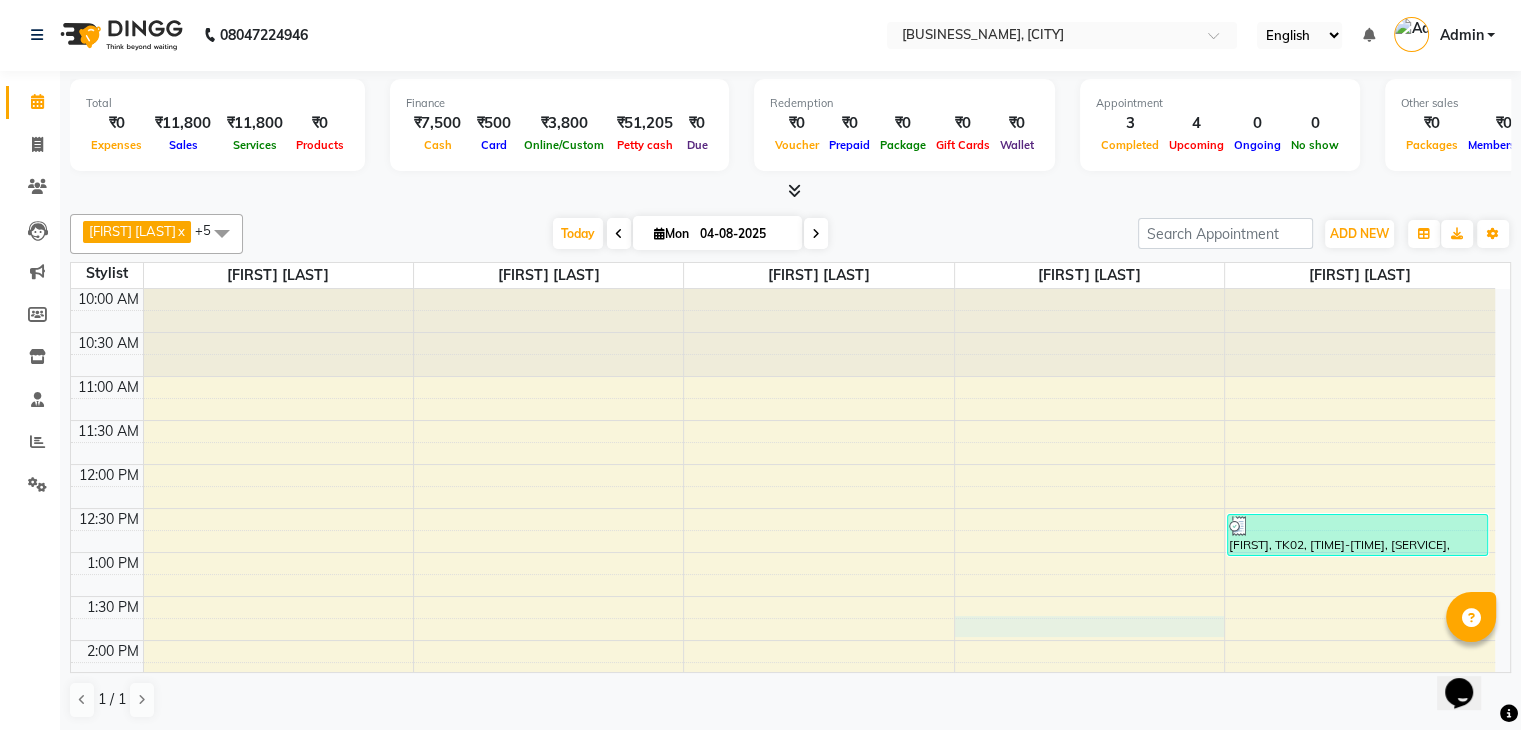 click on "[TIME] [TIME] [TIME] [TIME] [TIME] [TIME] [TIME] [TIME] [TIME] [TIME] [TIME] [TIME] [TIME] [TIME] [TIME] [TIME] [TIME] [TIME] [TIME] [TIME]     [FIRST] [LAST], TK03, [TIME]-[TIME], [SERVICE]     [FIRST], TK01, [TIME]-[TIME], [SERVICE]     [FIRST], TK01, [TIME]-[TIME], [SERVICE]     [FIRST], TK02, [TIME]-[TIME], [SERVICE],[SERVICE],[SERVICE],[SERVICE]     [FIRST] [LAST], TK04, [TIME]-[TIME], [SERVICE]" at bounding box center (783, 772) 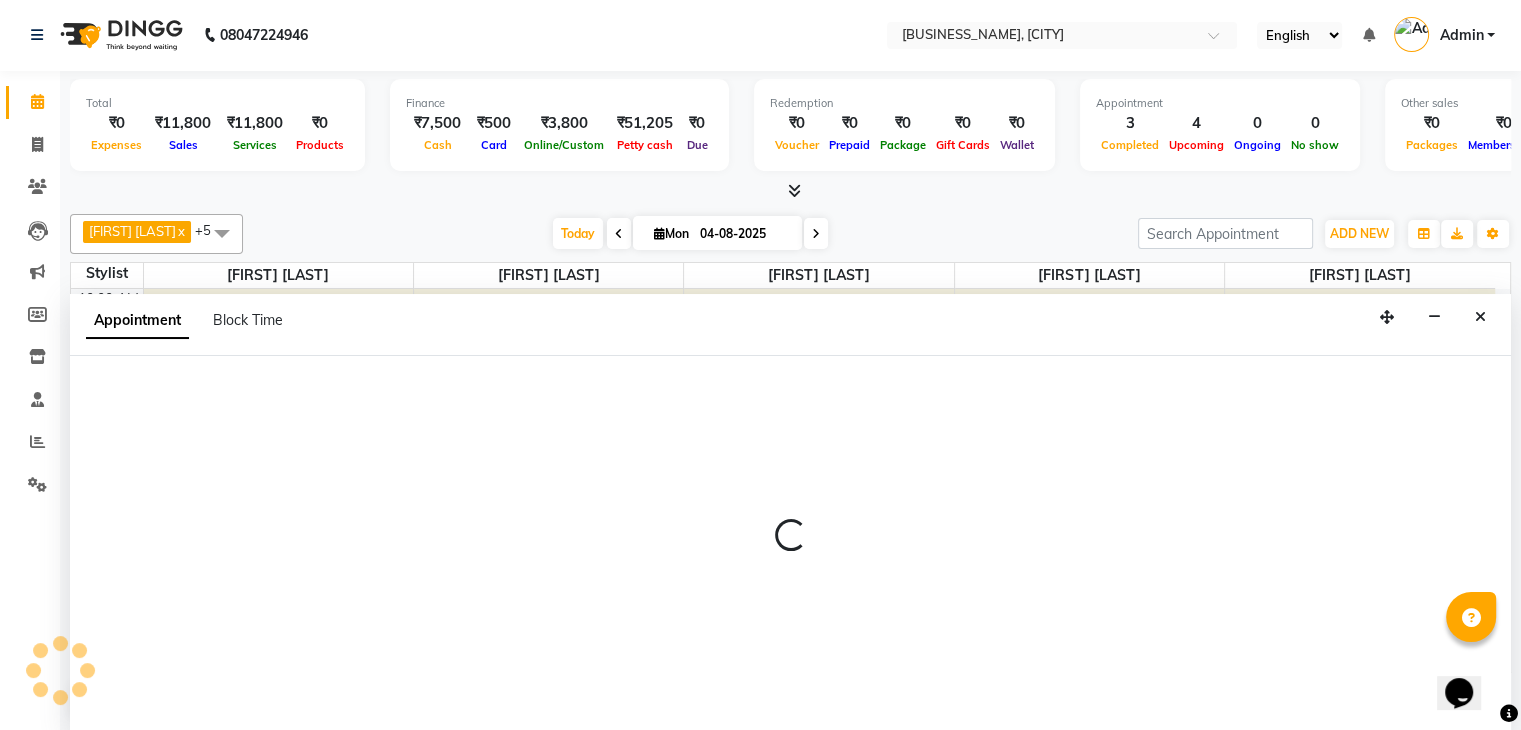 select on "70063" 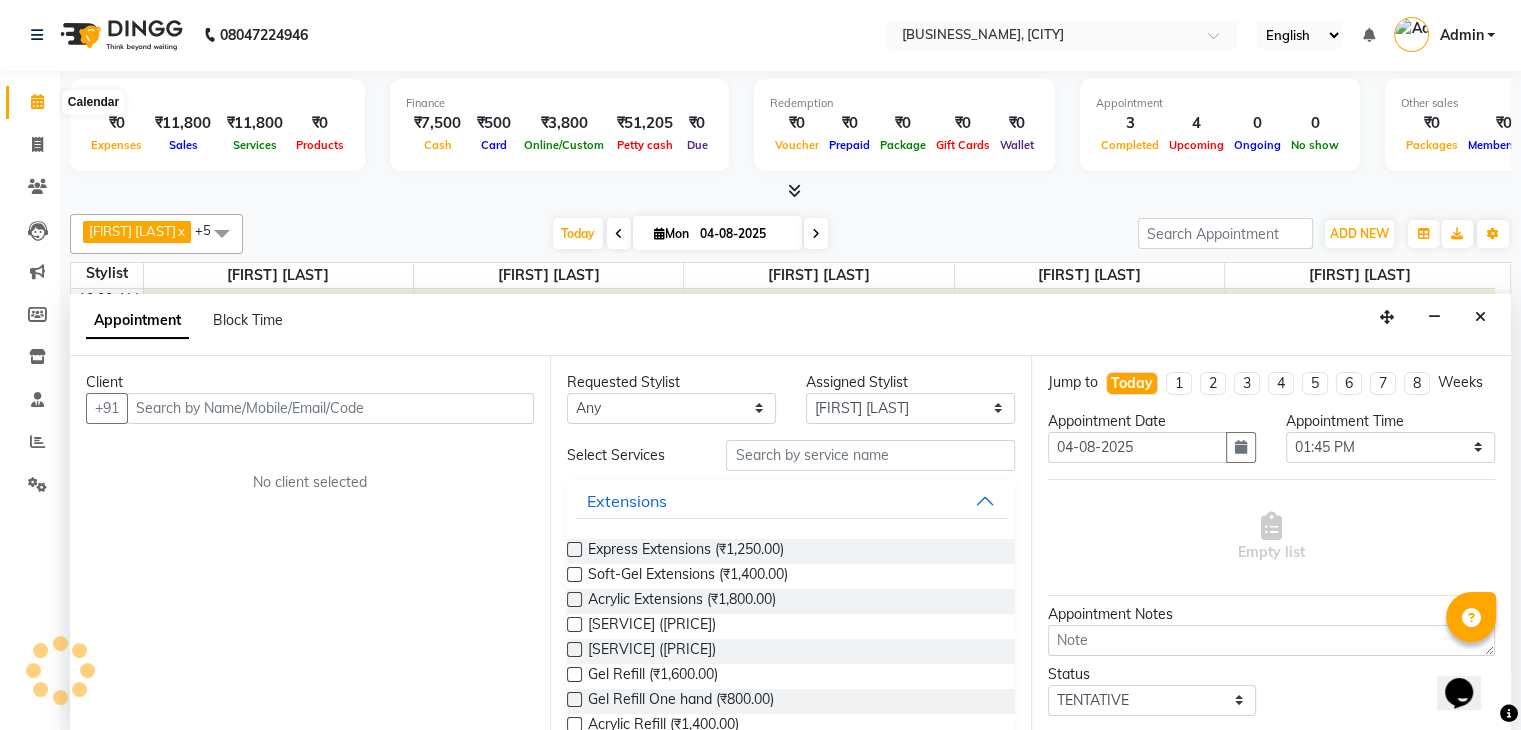 click 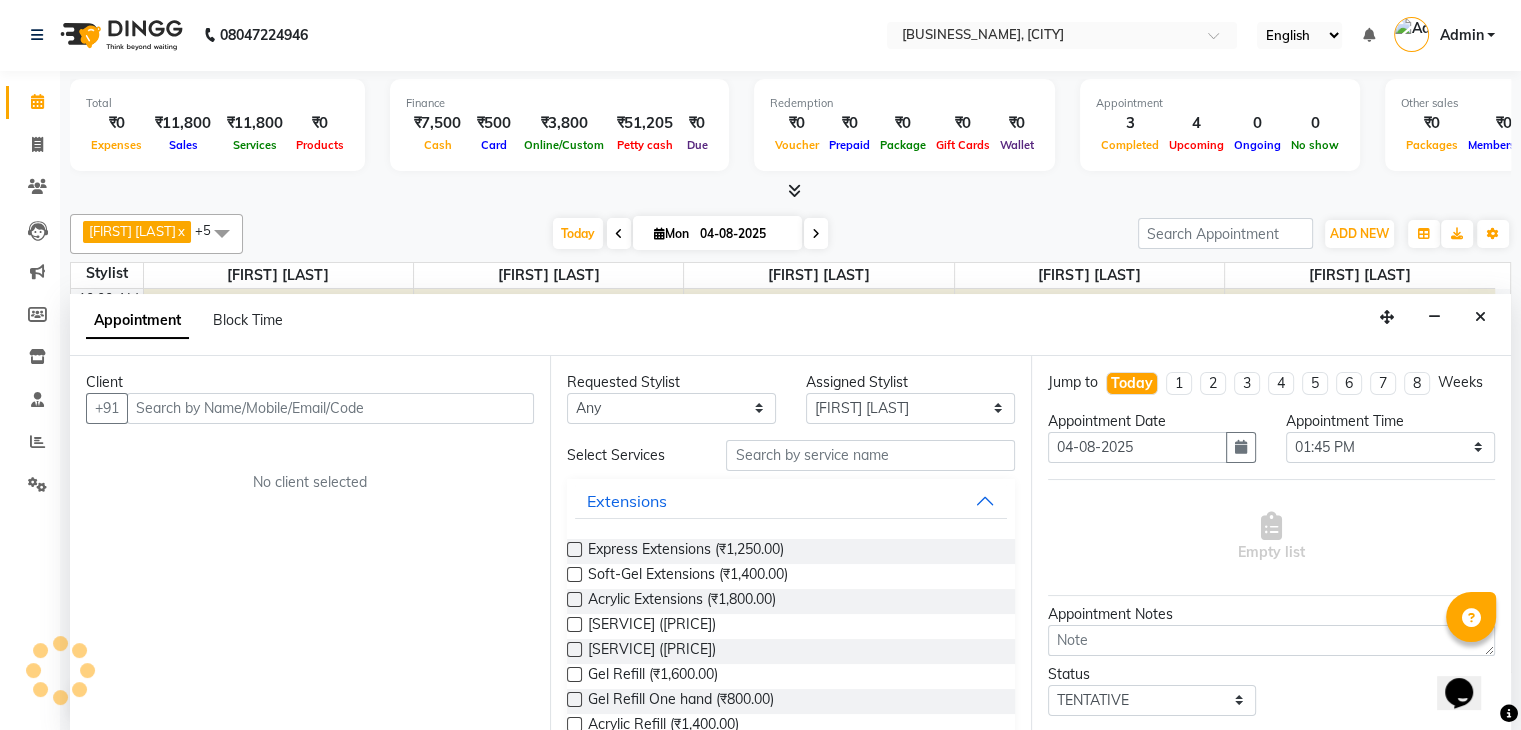 click 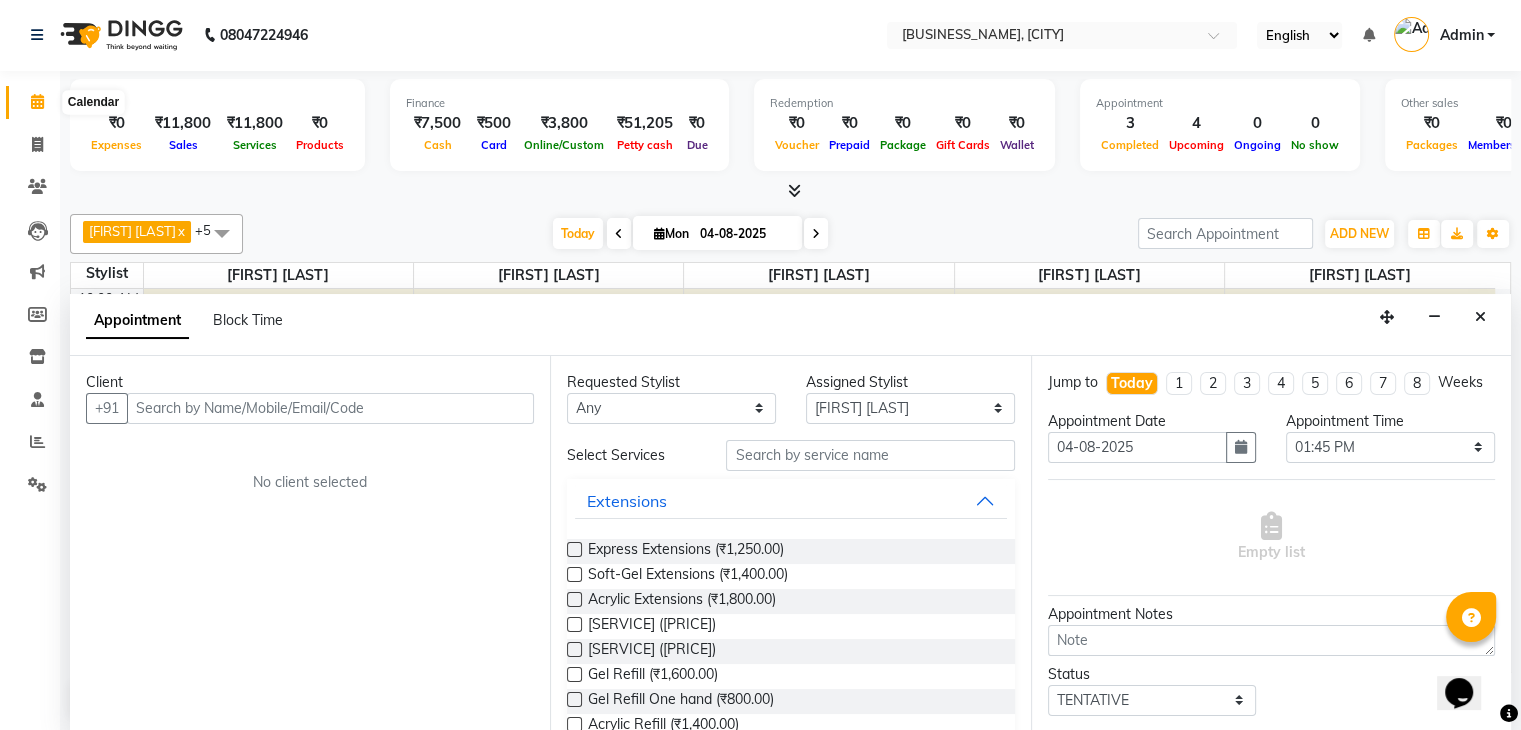 click 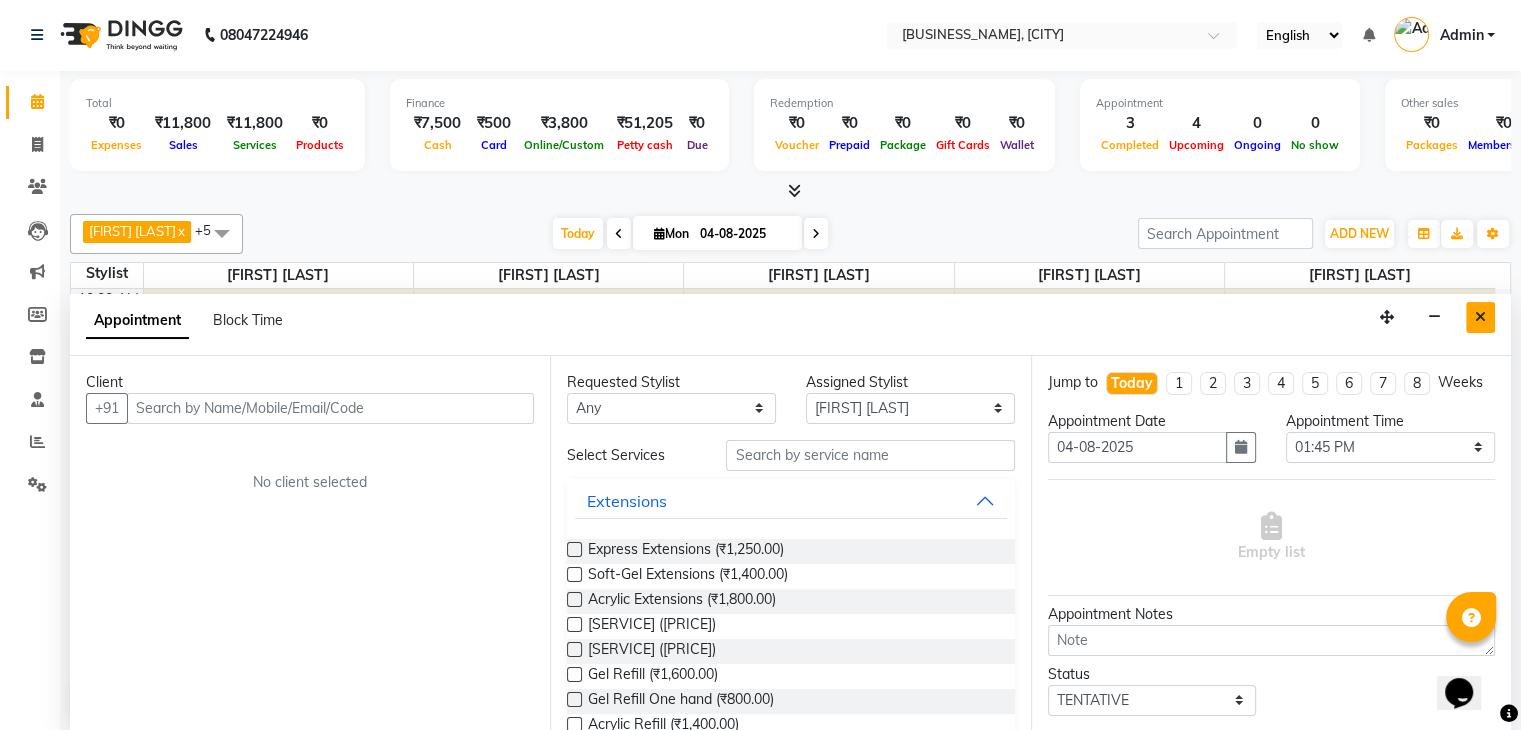 click at bounding box center [1480, 317] 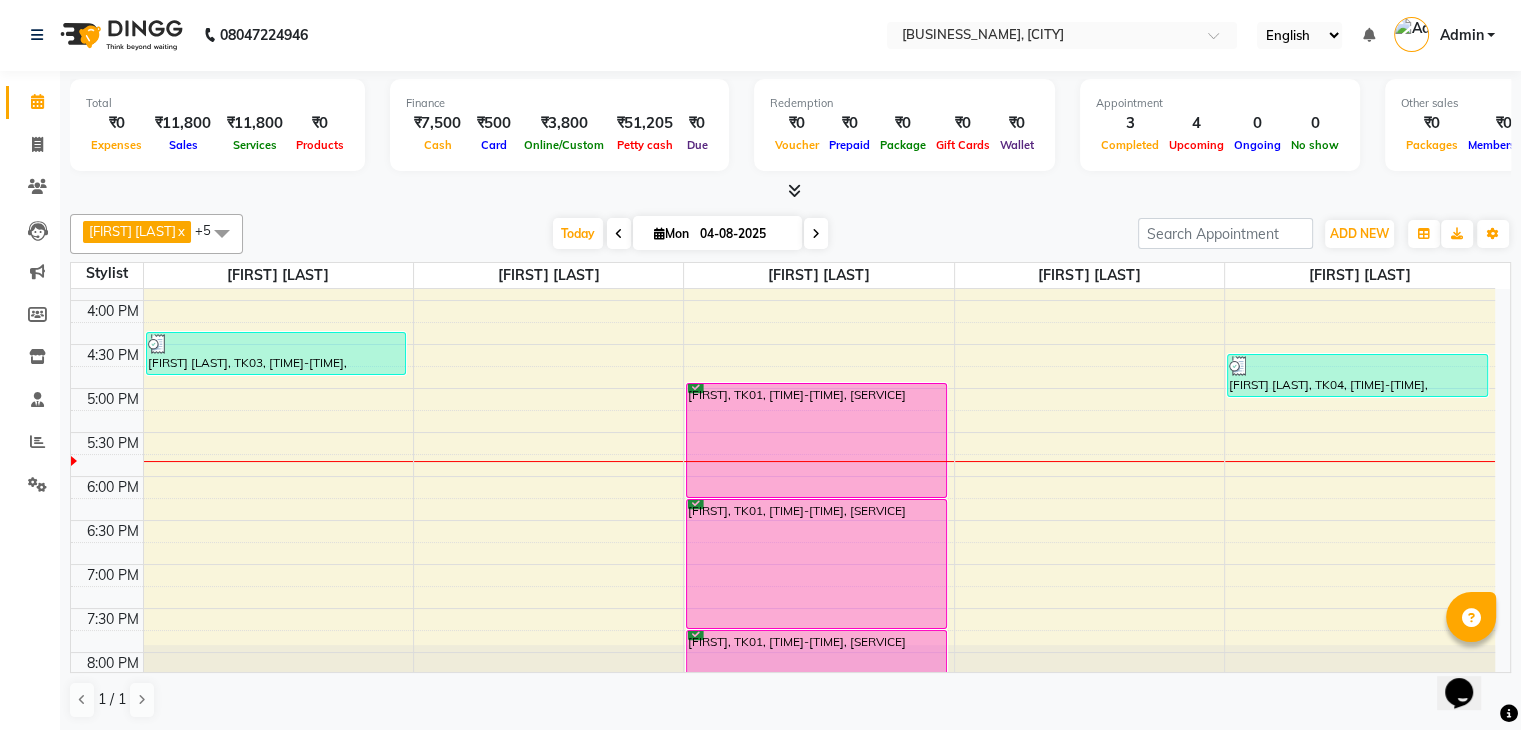 scroll, scrollTop: 479, scrollLeft: 0, axis: vertical 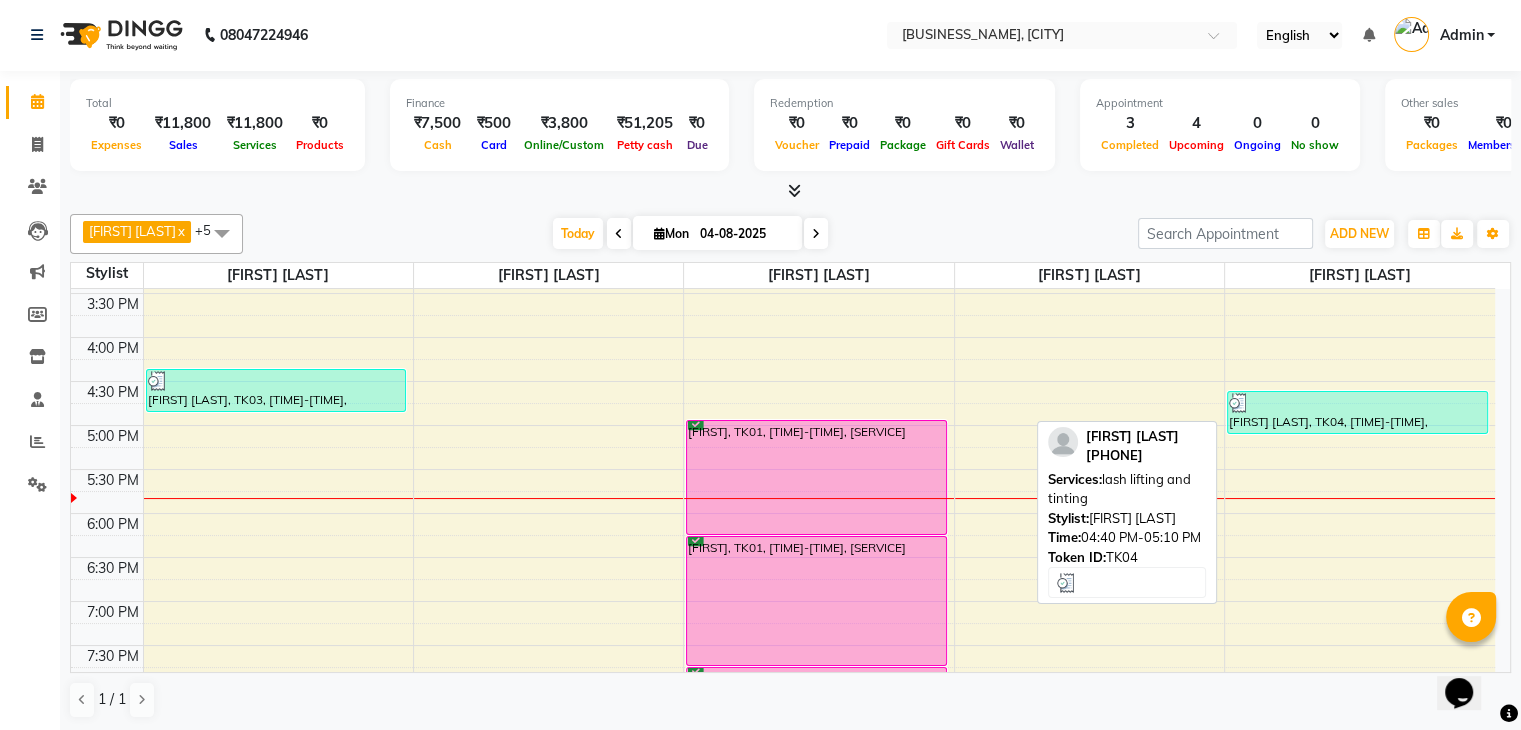 click on "[FIRST] [LAST], TK04, [TIME]-[TIME], [SERVICE]" at bounding box center (1357, 412) 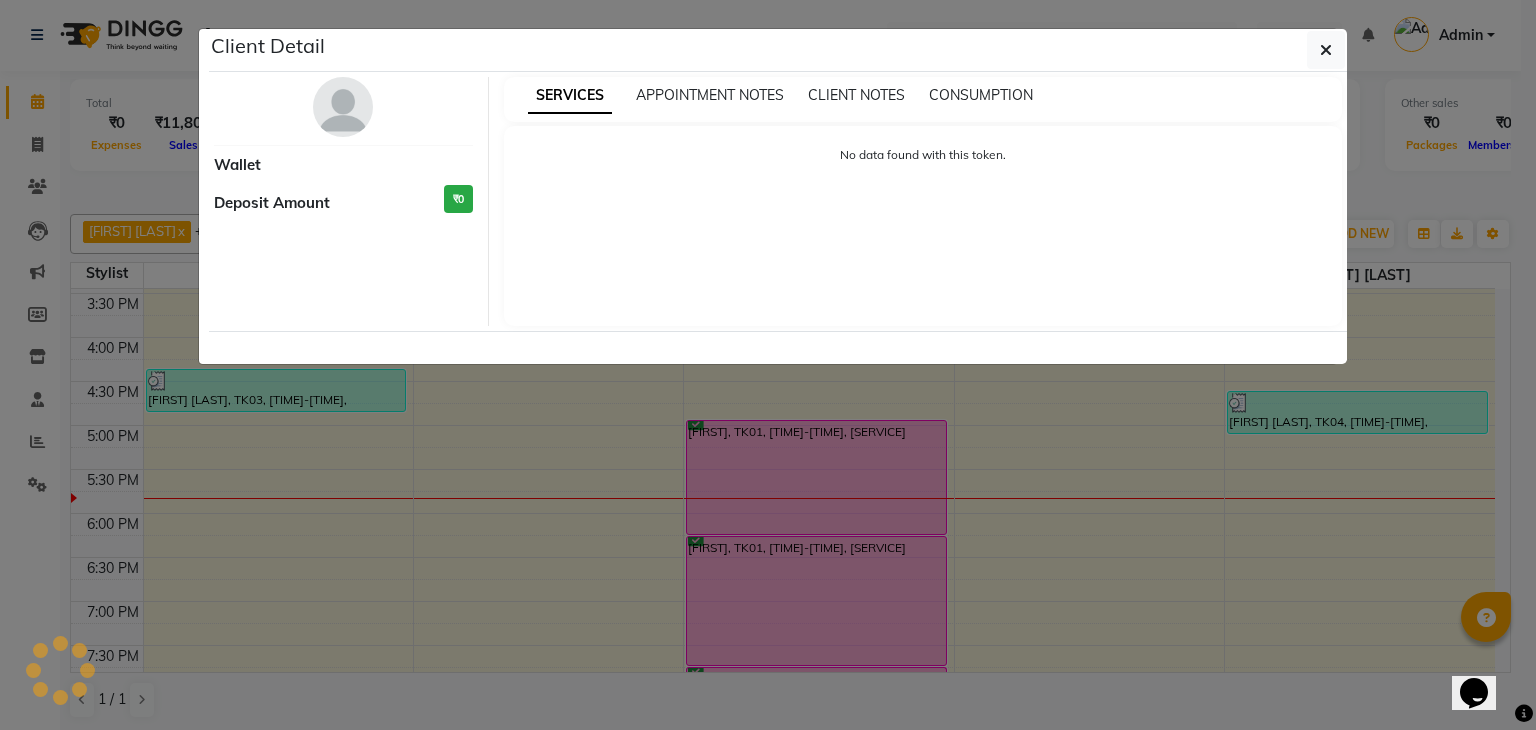 select on "3" 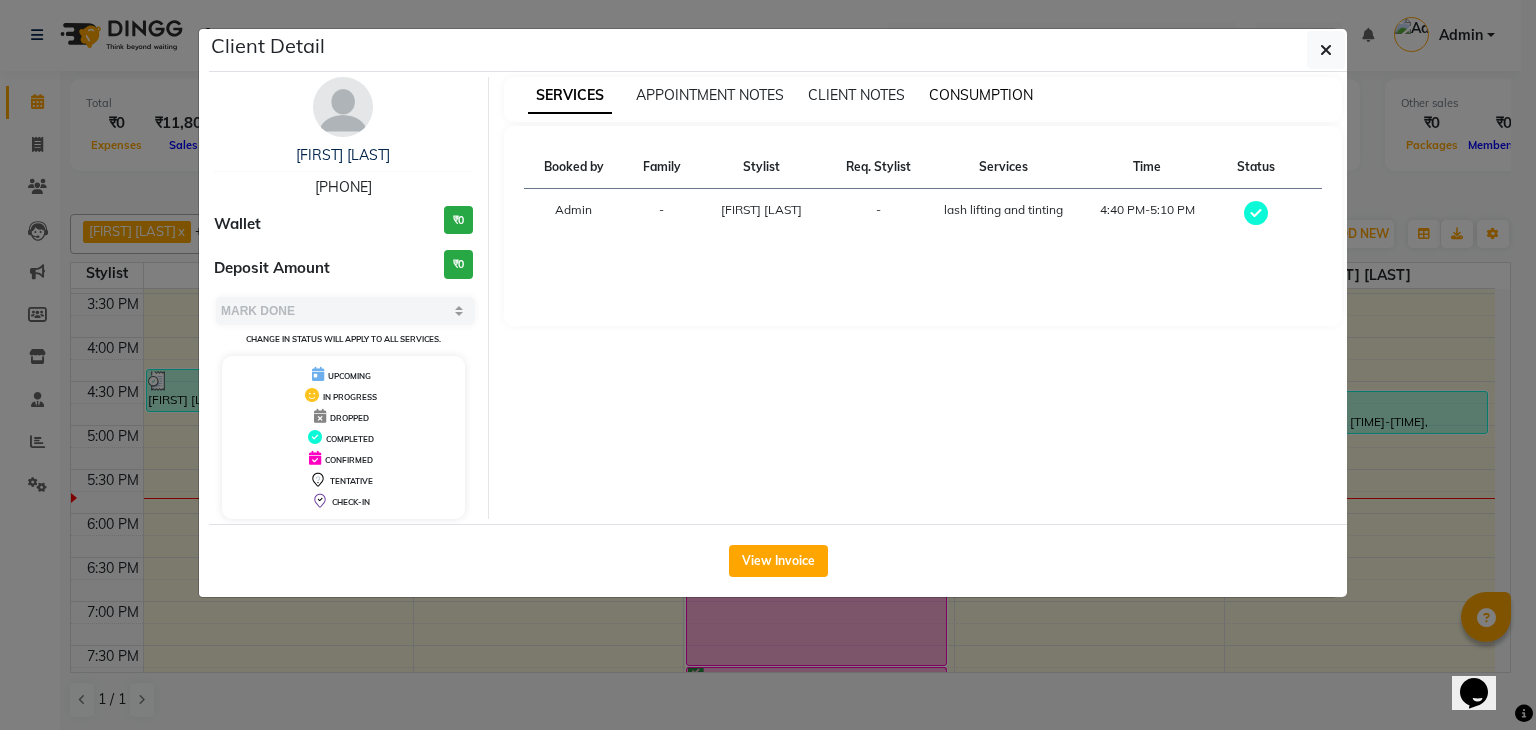 click on "CONSUMPTION" at bounding box center [981, 95] 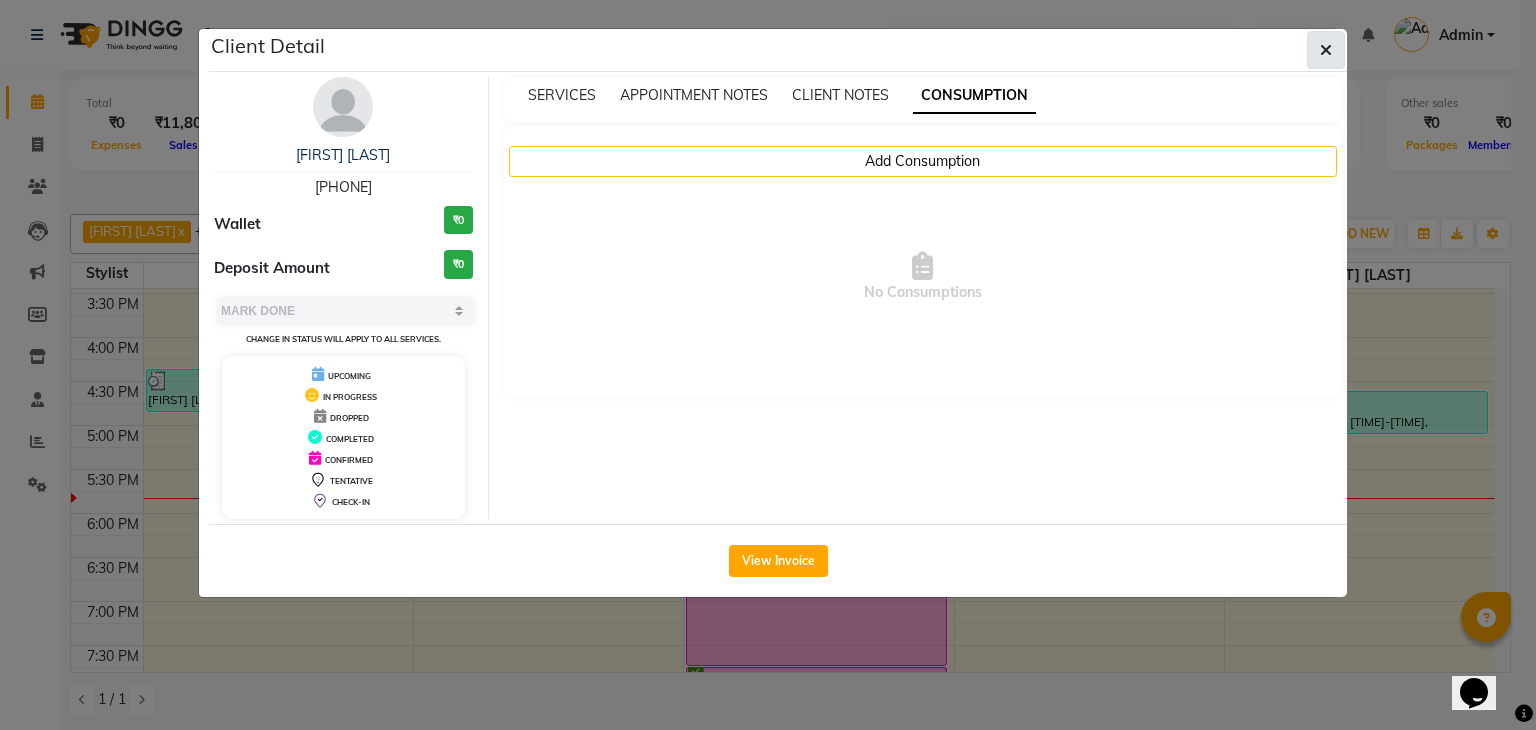 click 